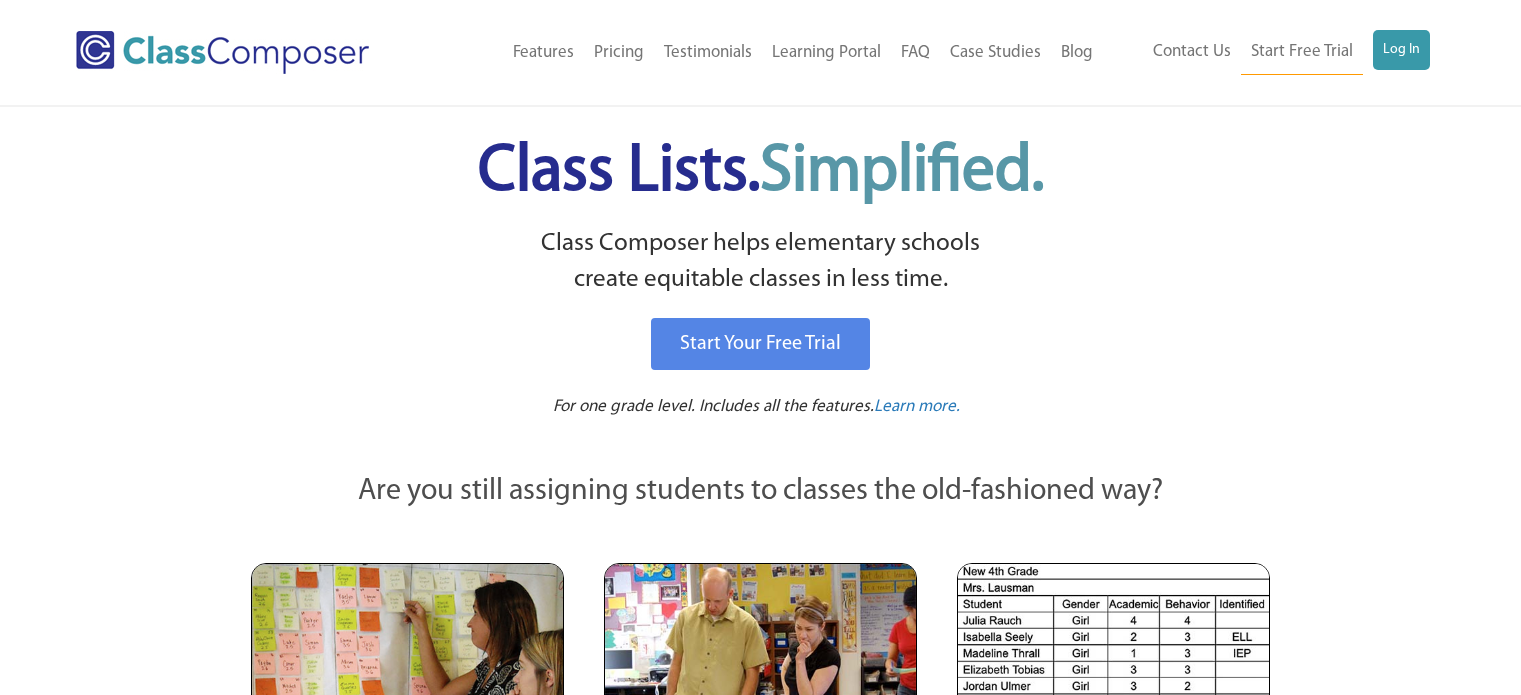 scroll, scrollTop: 0, scrollLeft: 0, axis: both 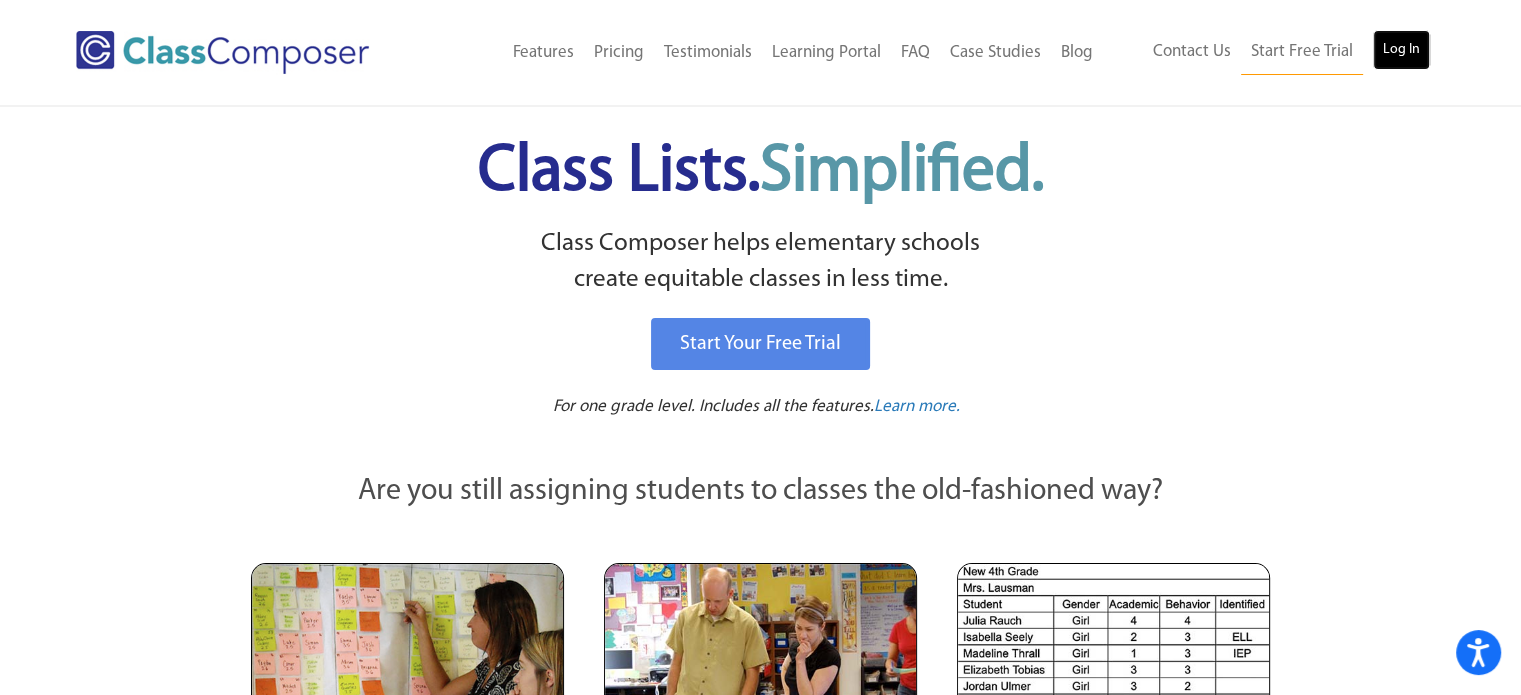 click on "Log In" at bounding box center [1401, 50] 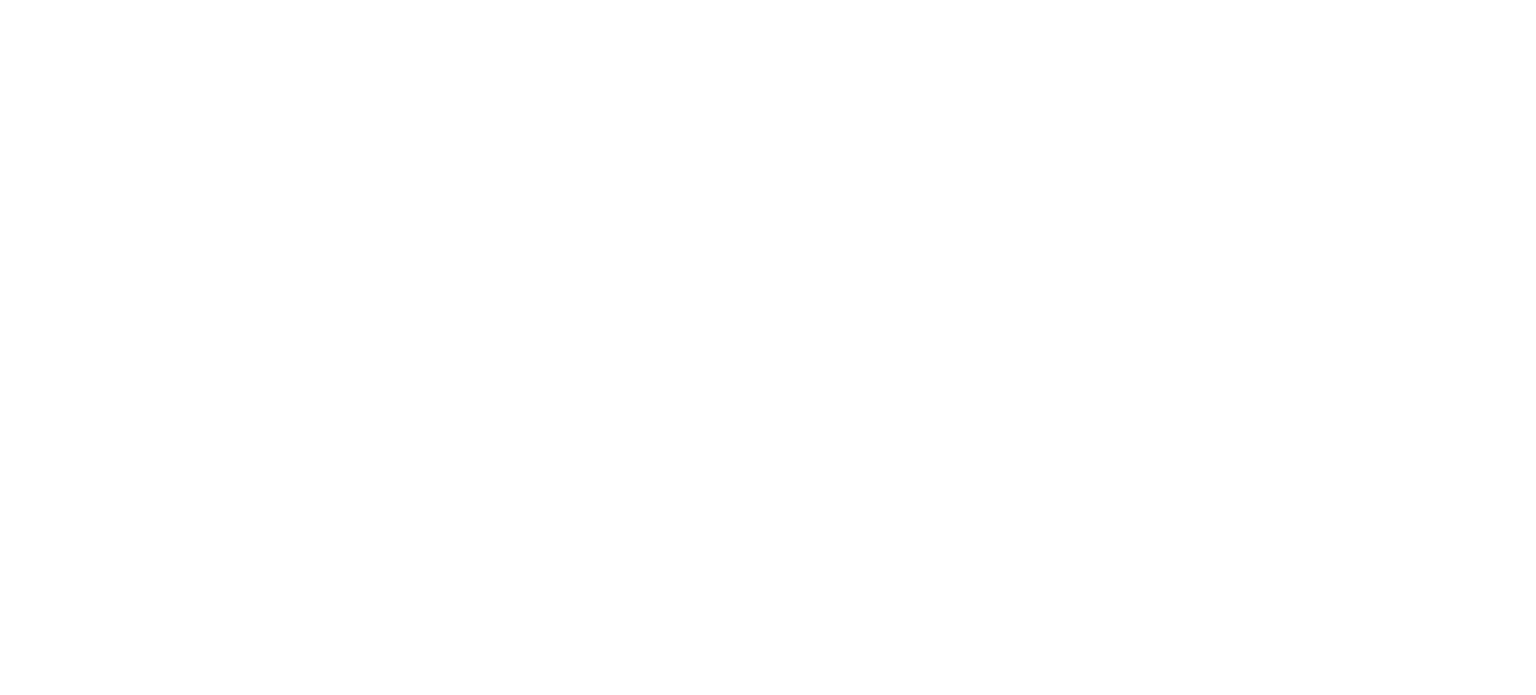 scroll, scrollTop: 0, scrollLeft: 0, axis: both 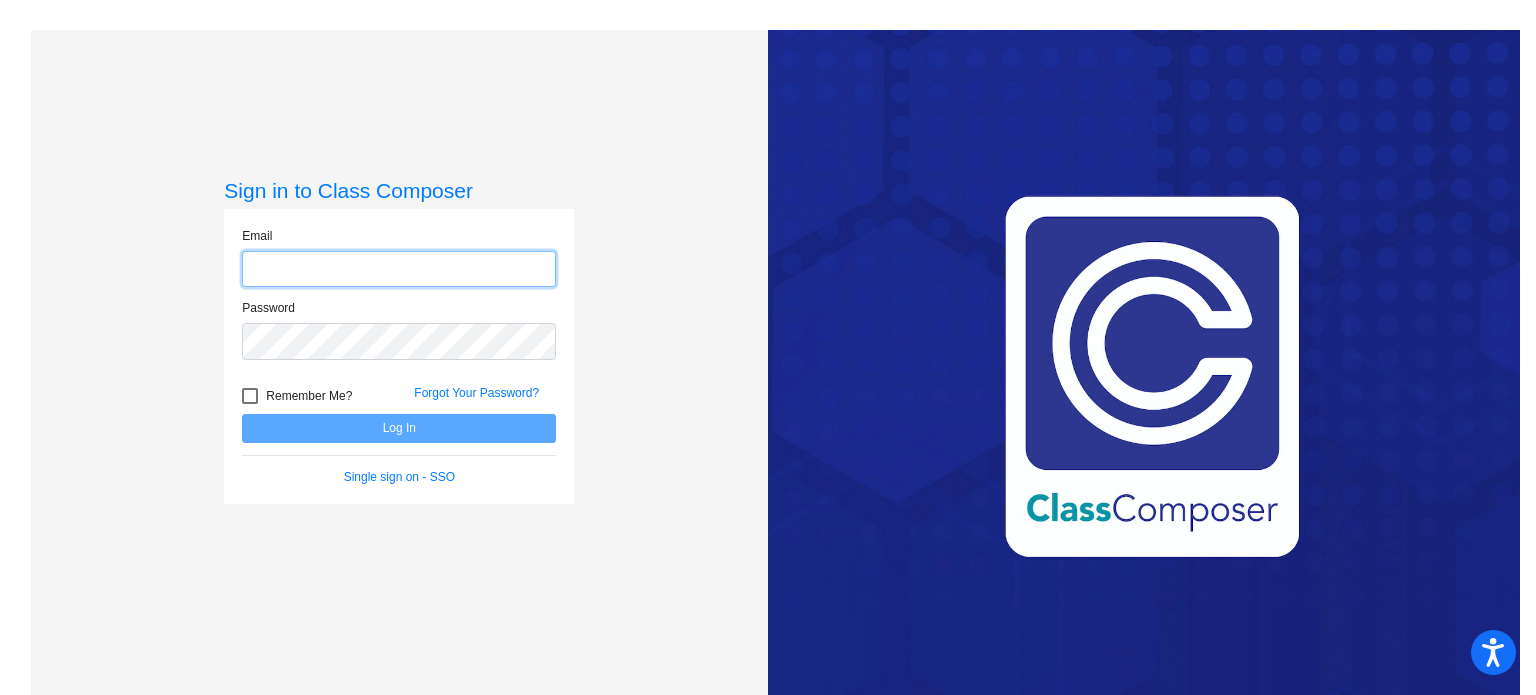 type on "[EMAIL]" 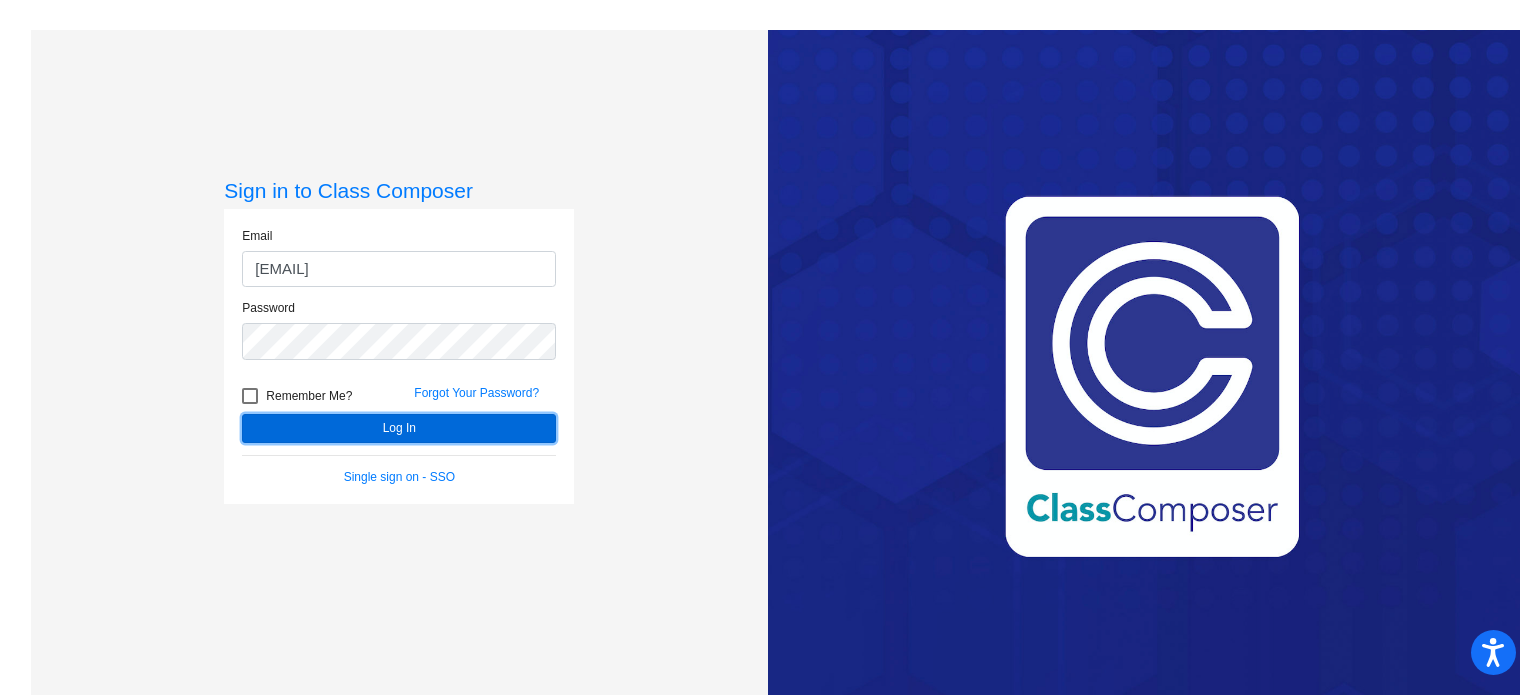 click on "Log In" 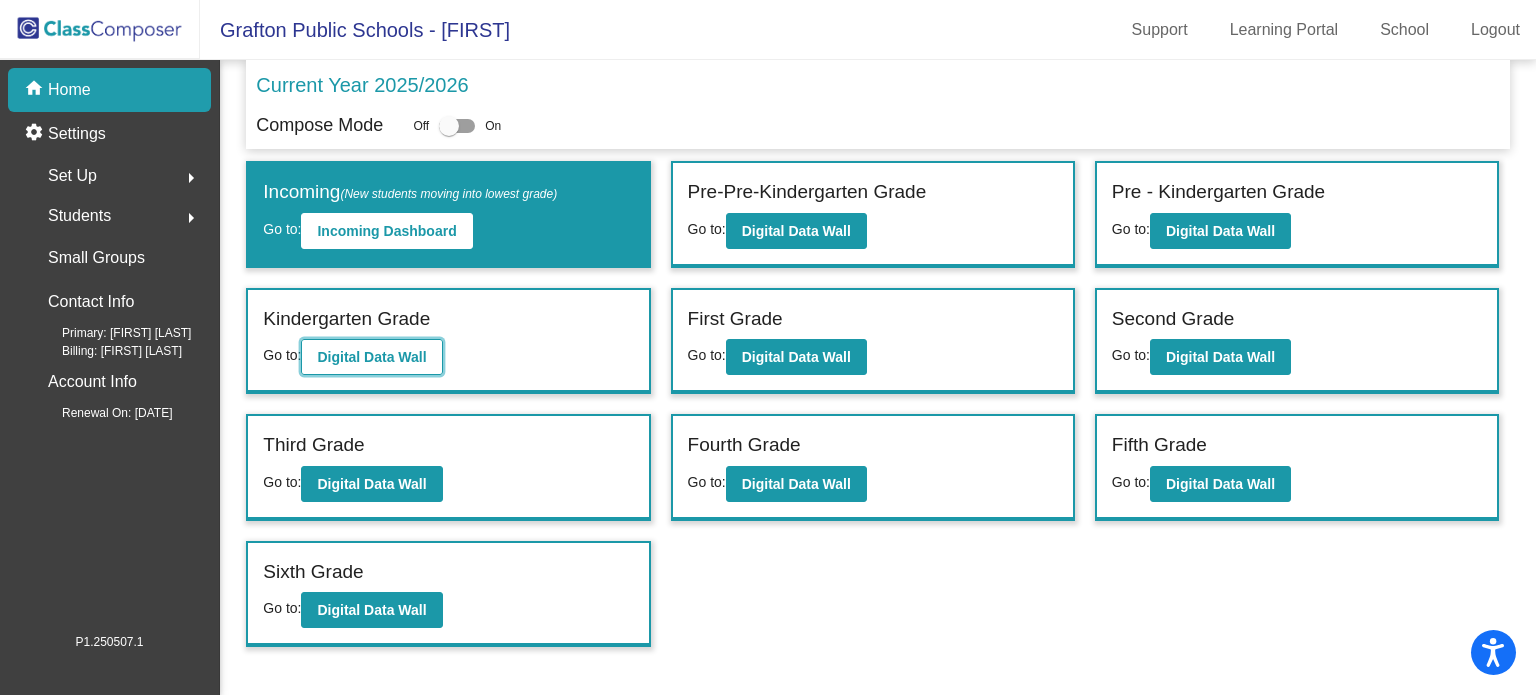 click on "Digital Data Wall" 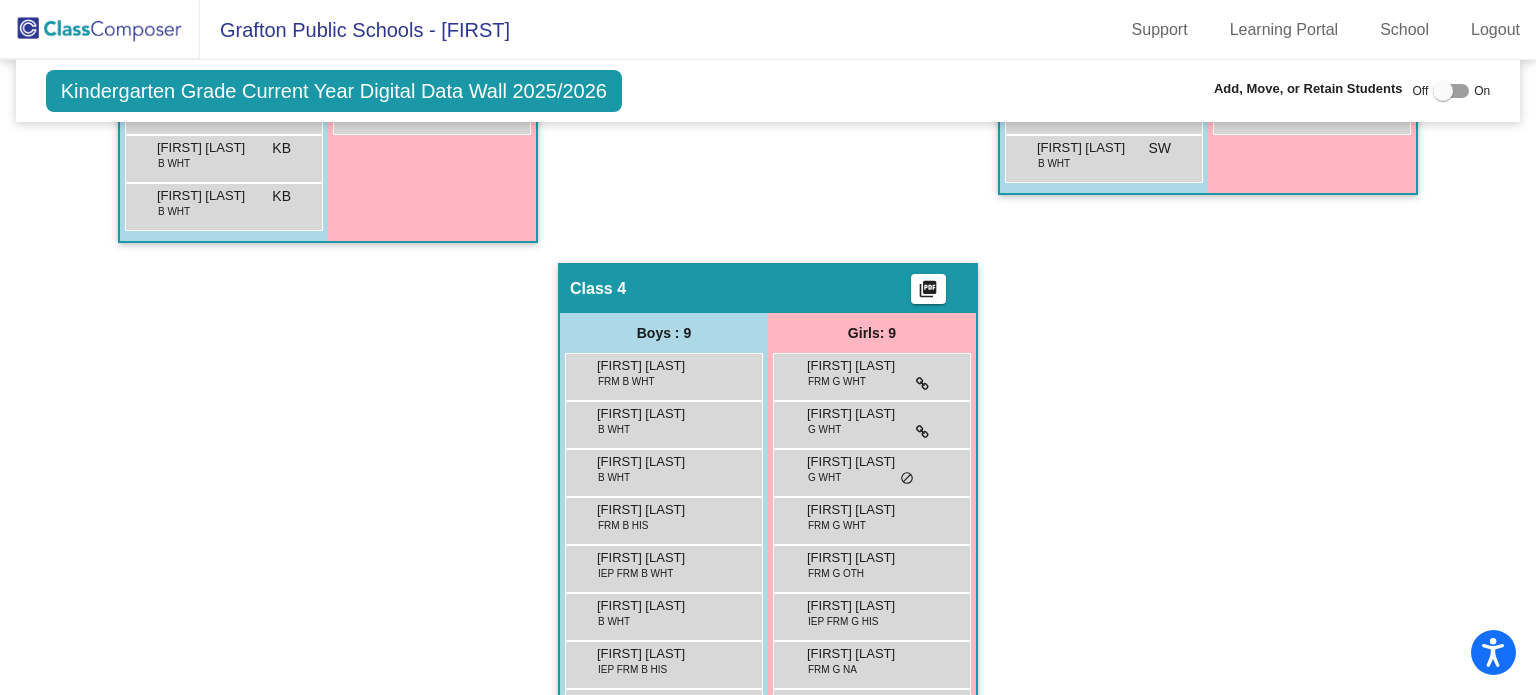 scroll, scrollTop: 970, scrollLeft: 0, axis: vertical 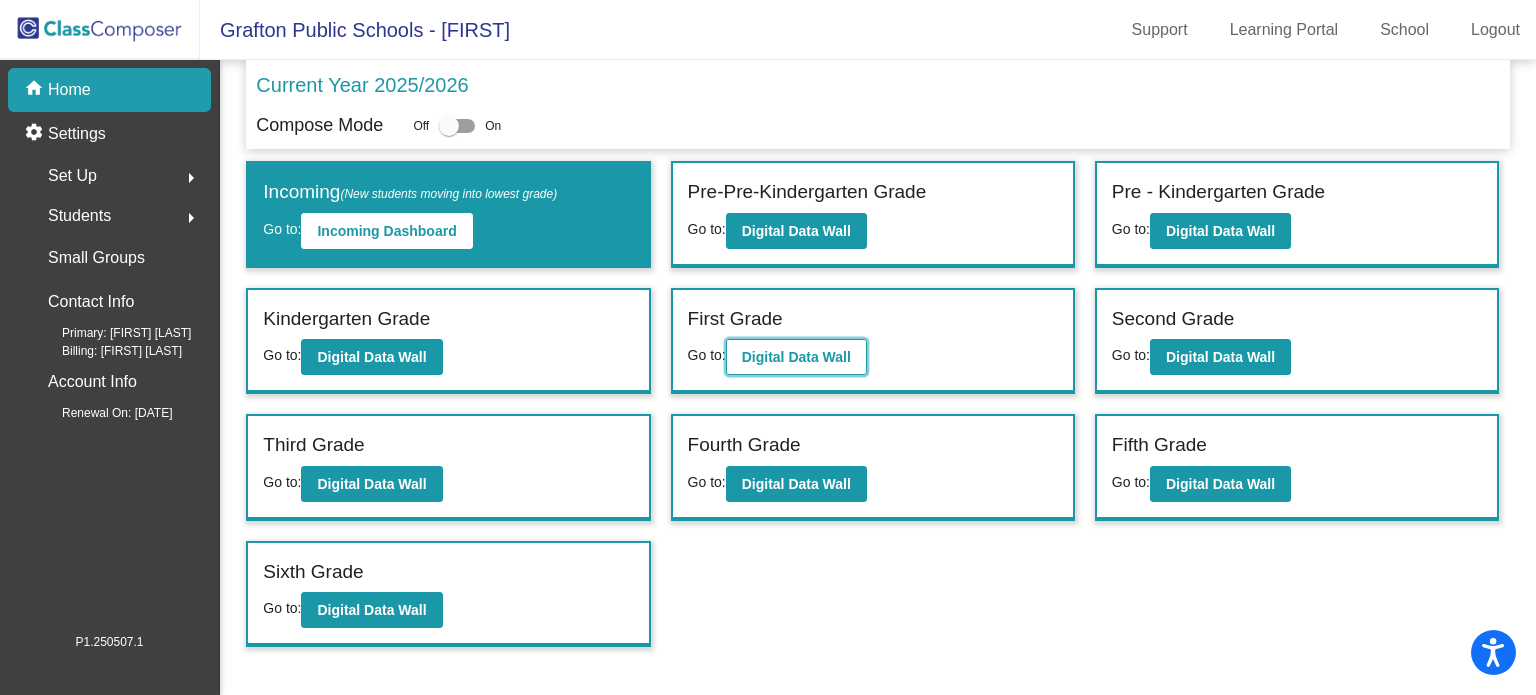 click on "Digital Data Wall" 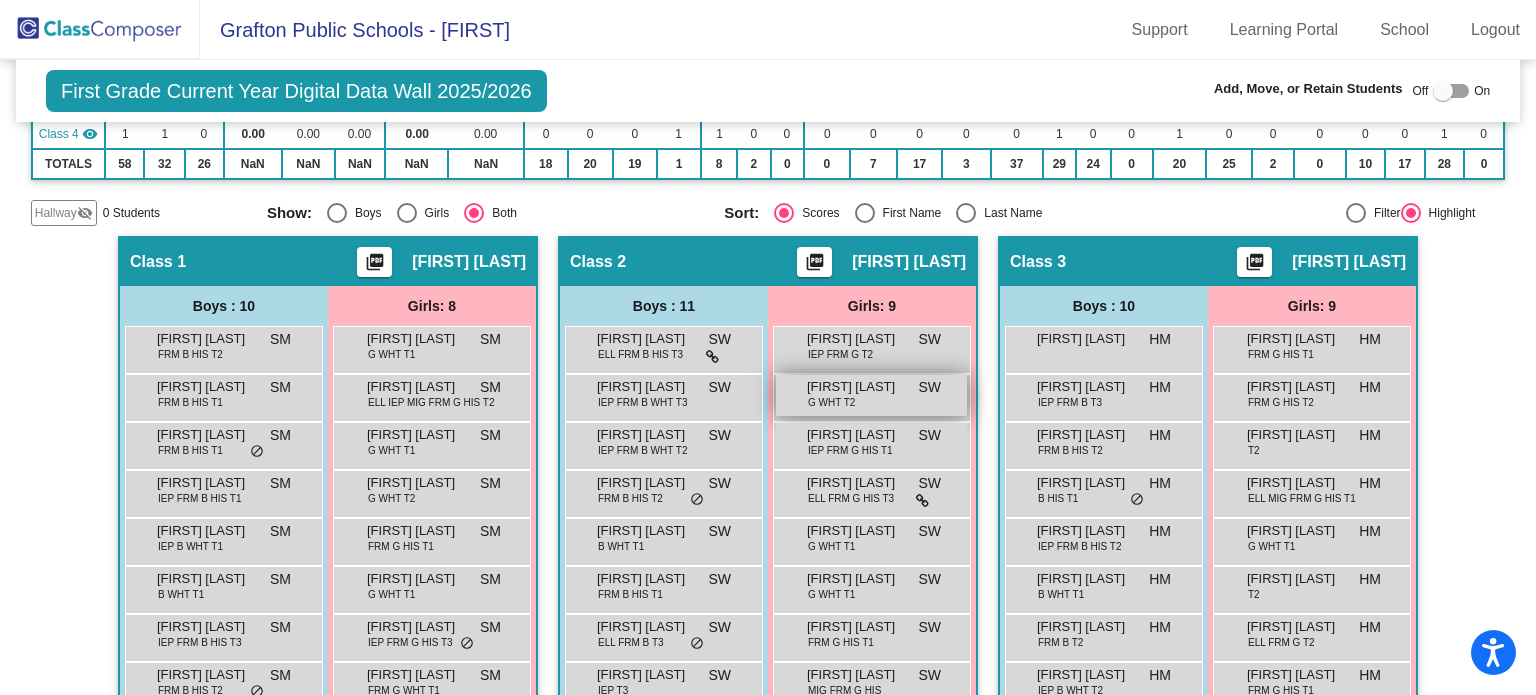 scroll, scrollTop: 400, scrollLeft: 0, axis: vertical 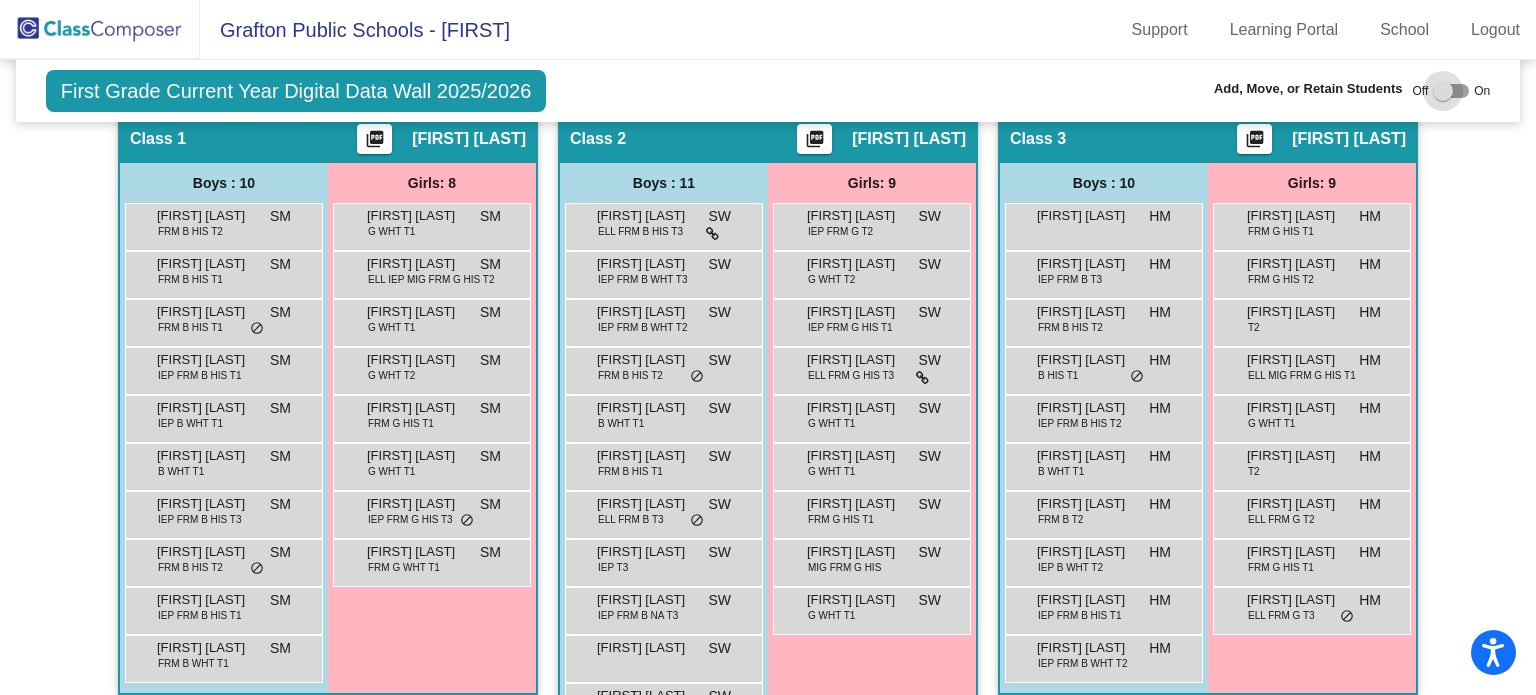 click at bounding box center (1451, 91) 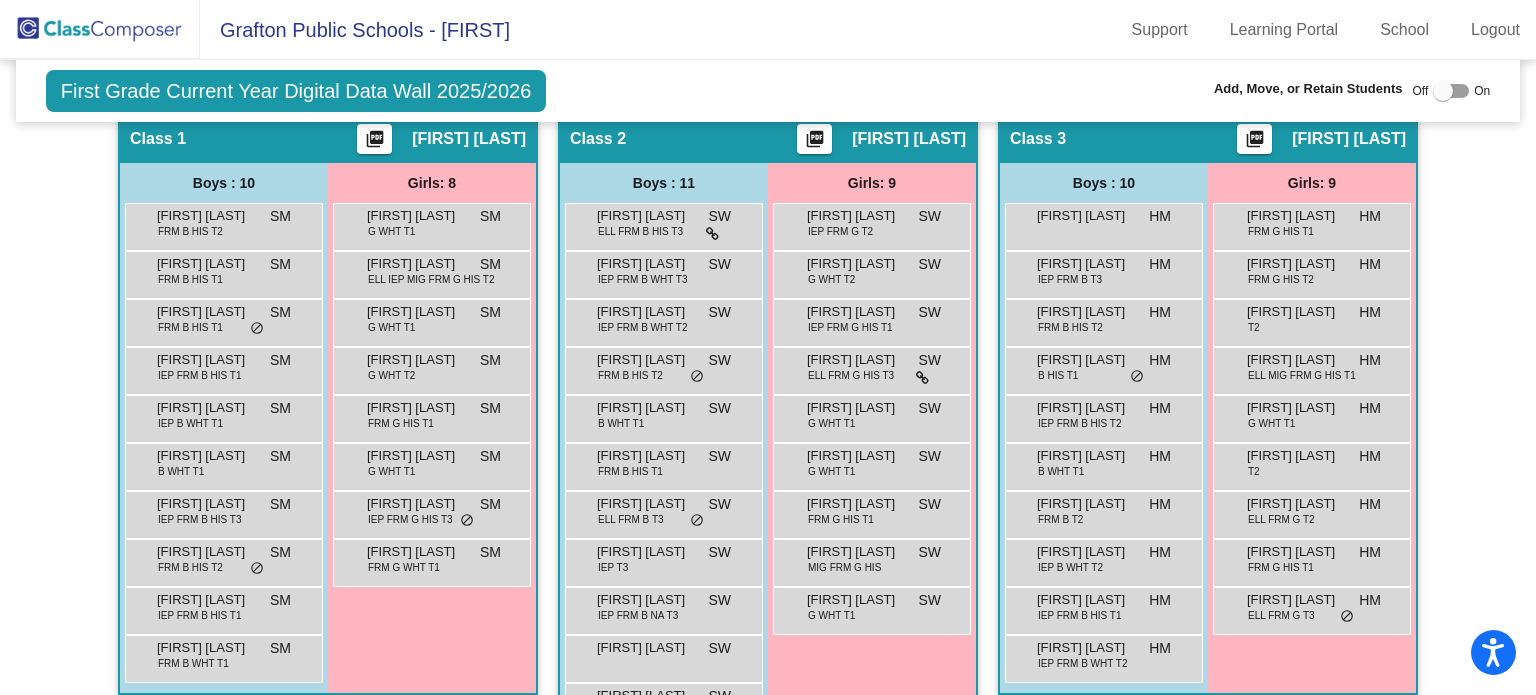 checkbox on "true" 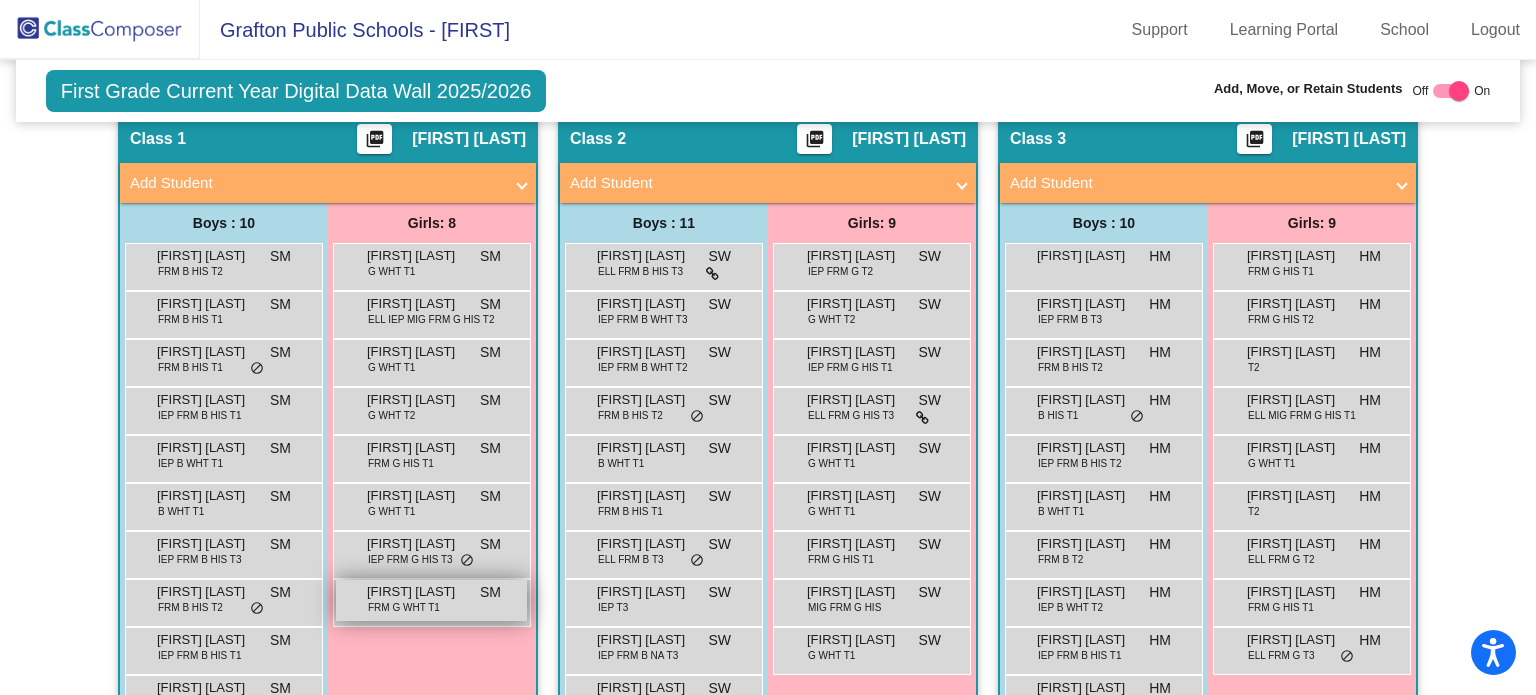 scroll, scrollTop: 500, scrollLeft: 0, axis: vertical 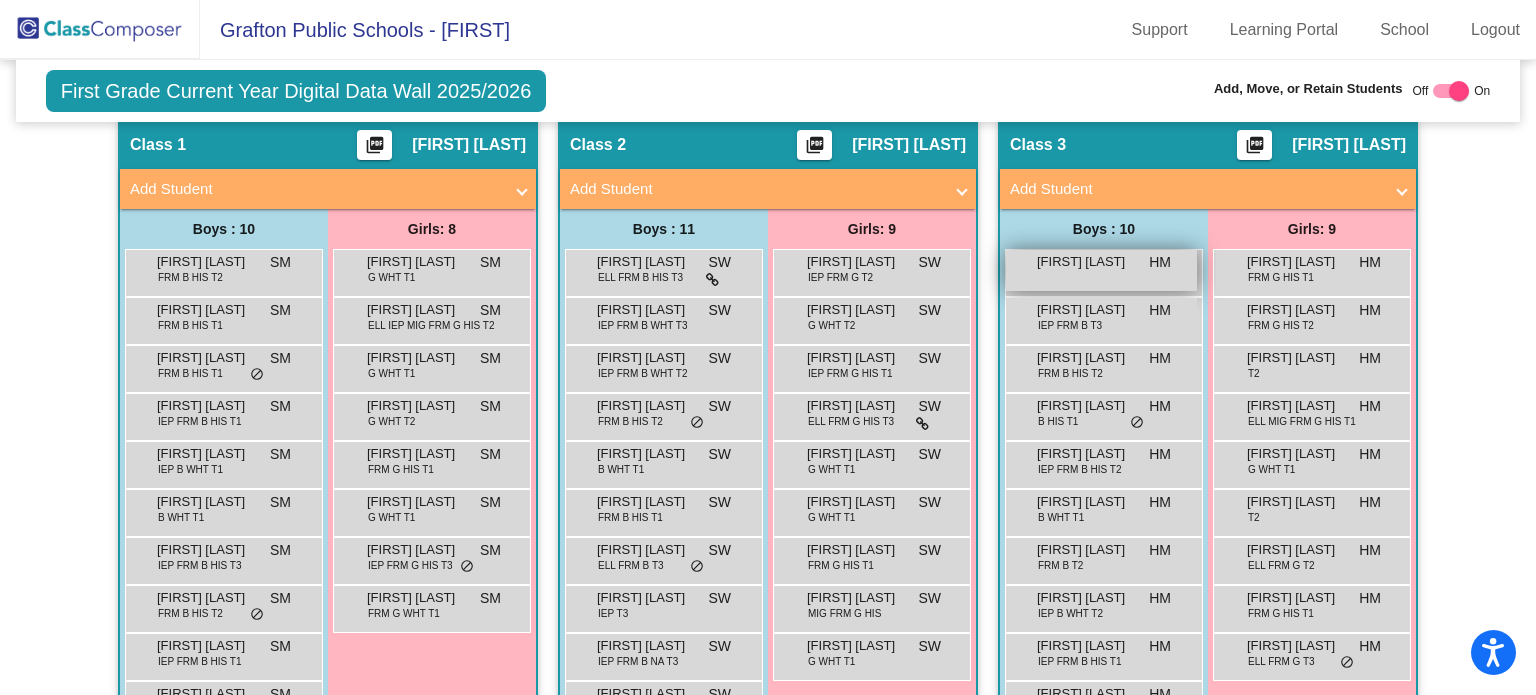 click on "Abel  Marting HM lock do_not_disturb_alt" at bounding box center (1101, 270) 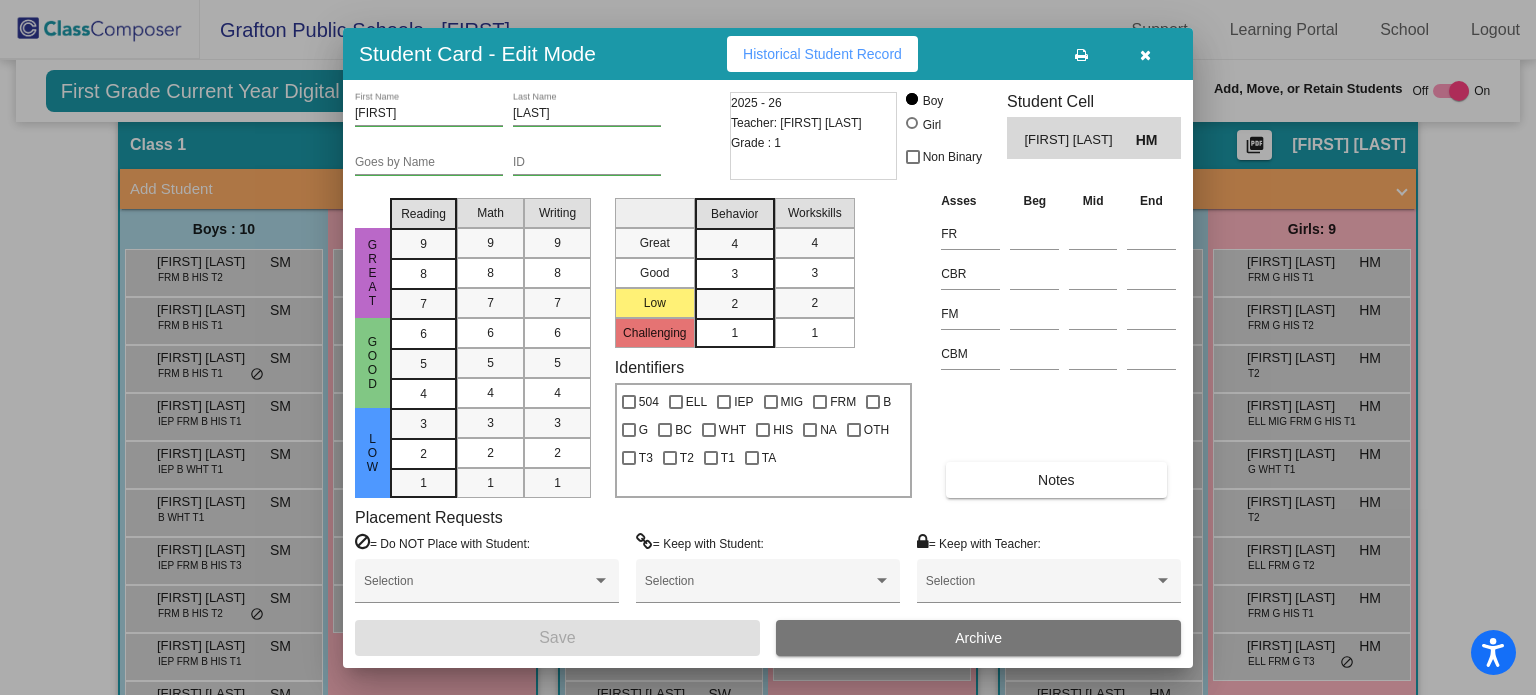 click on "Archive" at bounding box center (978, 638) 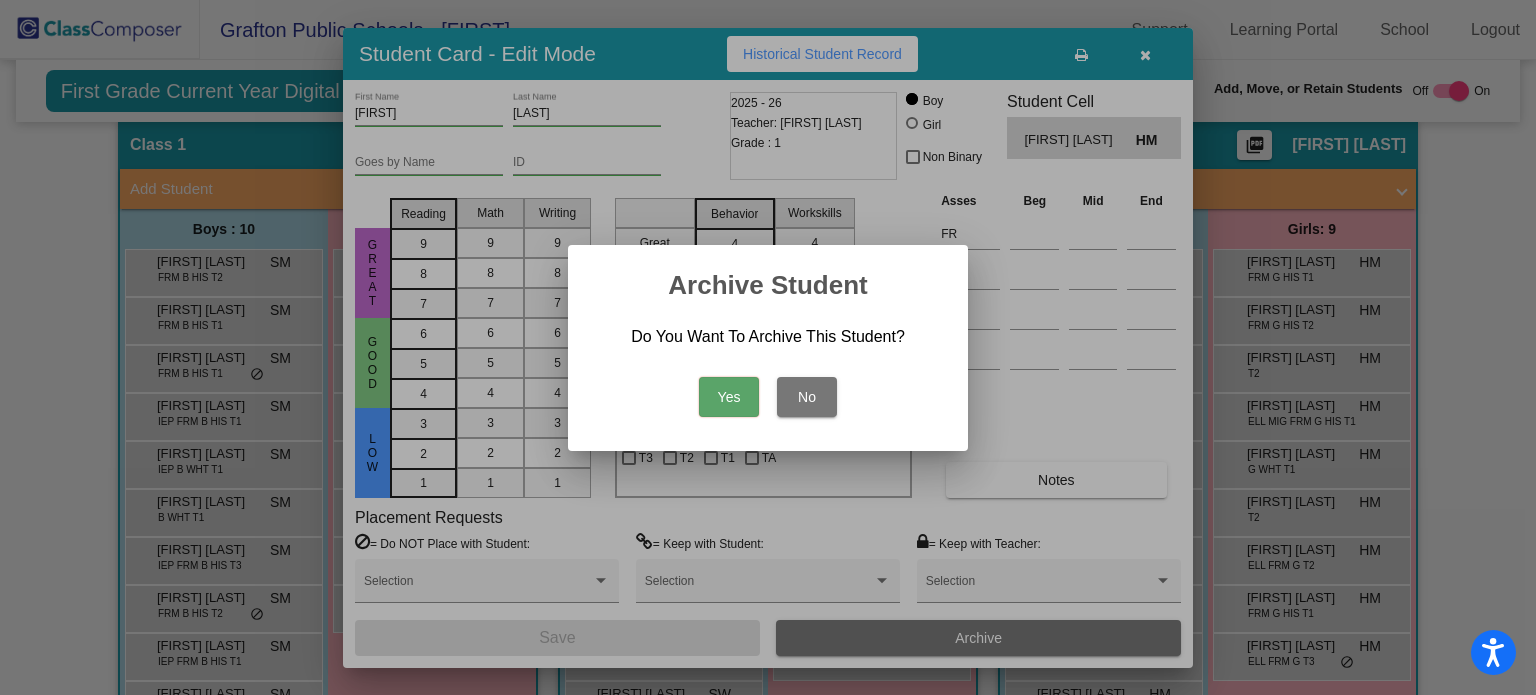 click on "Yes" at bounding box center [729, 397] 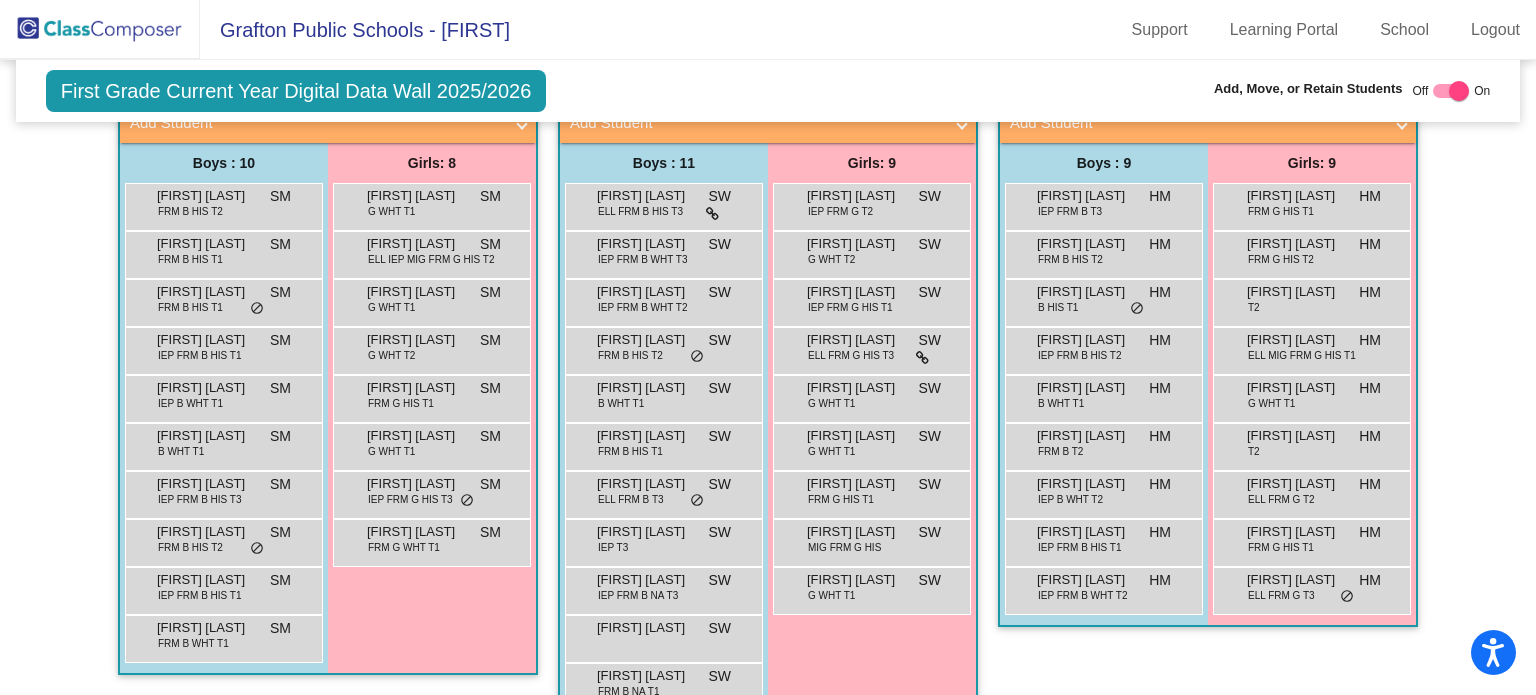 scroll, scrollTop: 494, scrollLeft: 0, axis: vertical 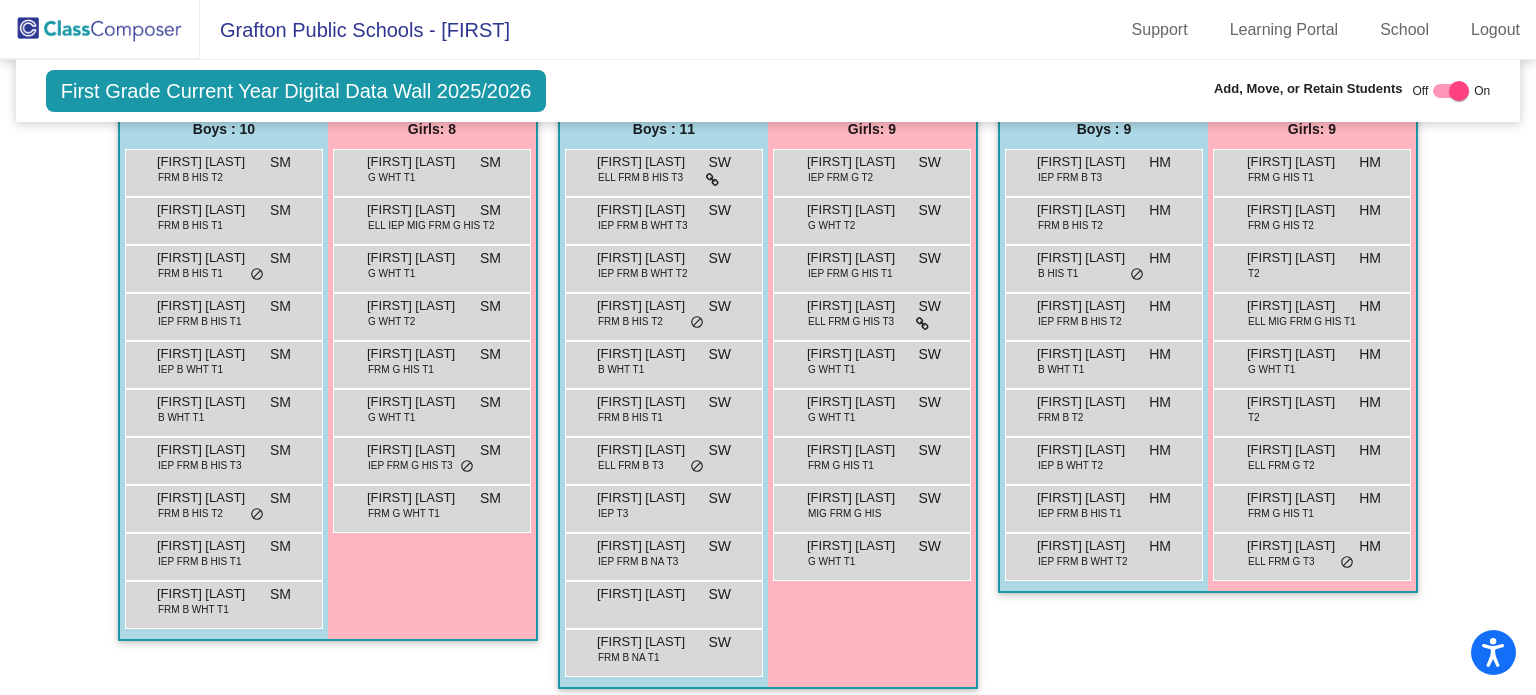 click on "Girls: 9 Aliyah Coleman IEP FRM G T2 SW lock do_not_disturb_alt Beckett Wollitz G WHT T2 SW lock do_not_disturb_alt Catalina Garza IEP FRM G HIS T1 SW lock do_not_disturb_alt Elizabeth Rodriguez ELL FRM G HIS T3 SW lock do_not_disturb_alt Ellie Atwood G WHT T1 SW lock do_not_disturb_alt Haley Suda G WHT T1 SW lock do_not_disturb_alt Mylah Gonzalez FRM G HIS T1 SW lock do_not_disturb_alt Naliah Rodriguez MIG FRM G HIS SW lock do_not_disturb_alt Olivia Schmeets G WHT T1 SW lock do_not_disturb_alt" at bounding box center [0, 0] 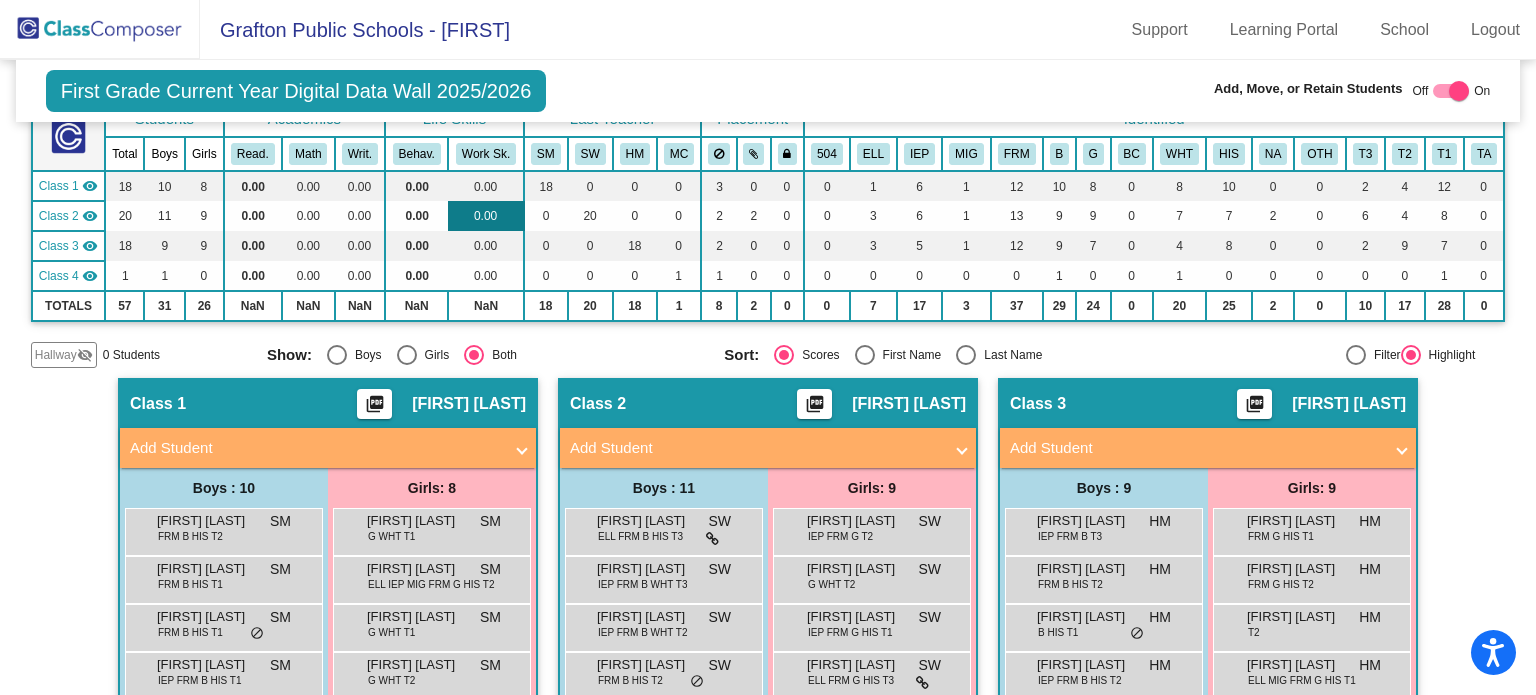 scroll, scrollTop: 300, scrollLeft: 0, axis: vertical 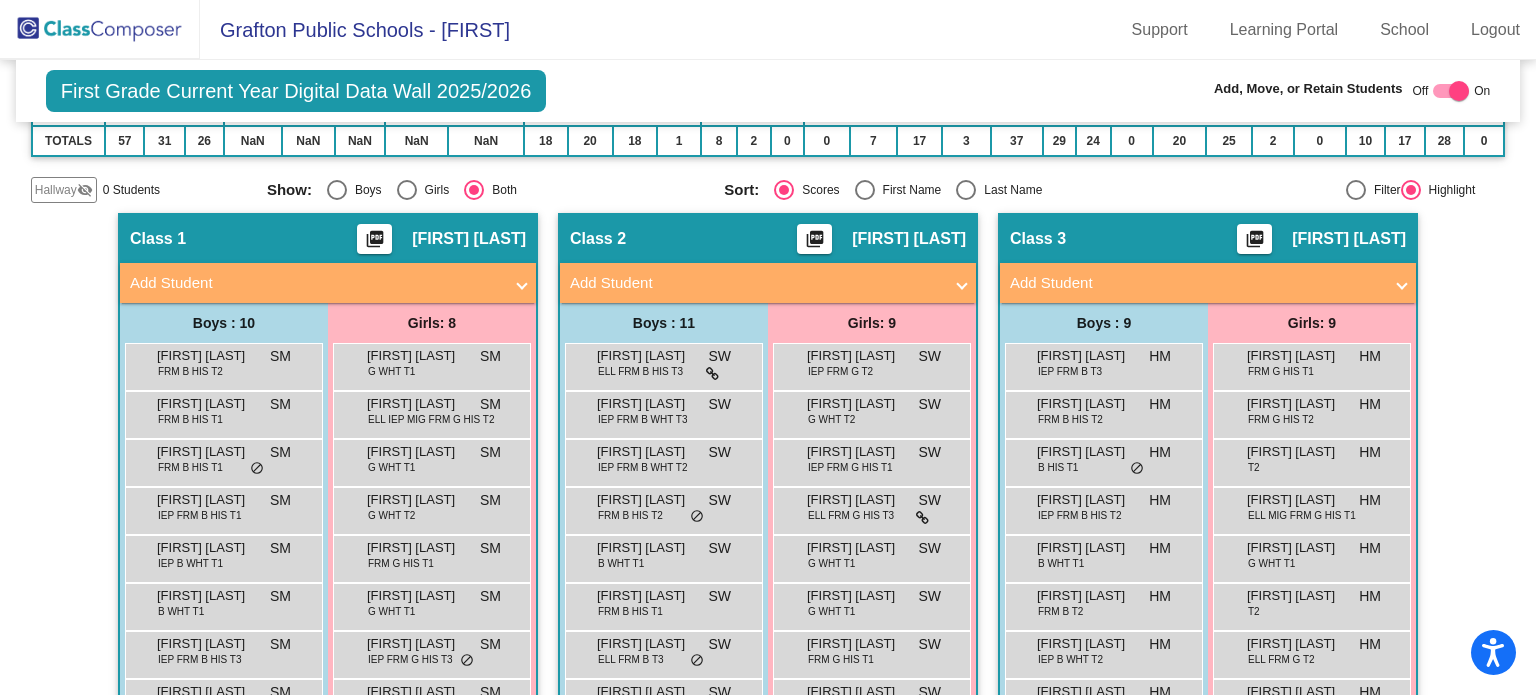 click on "Add Student" at bounding box center (316, 283) 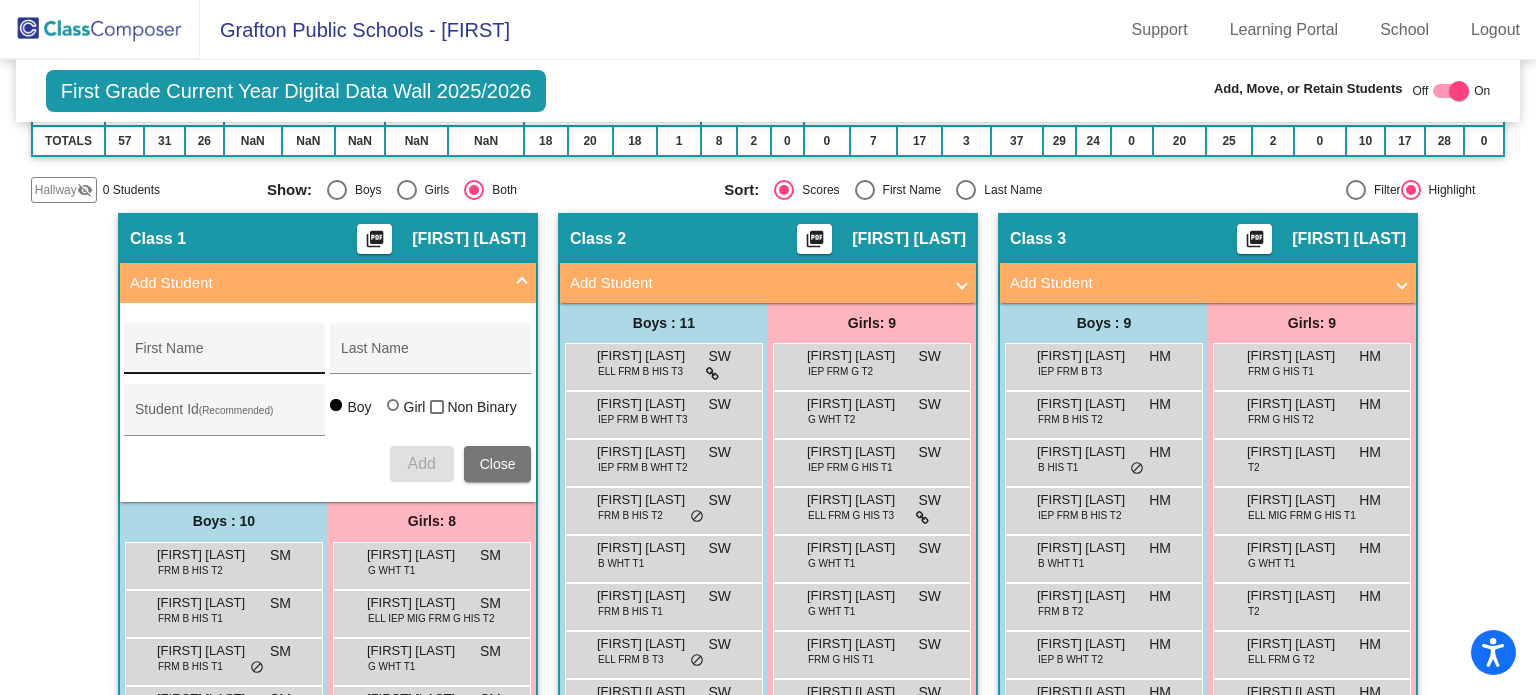 click on "First Name" at bounding box center (225, 354) 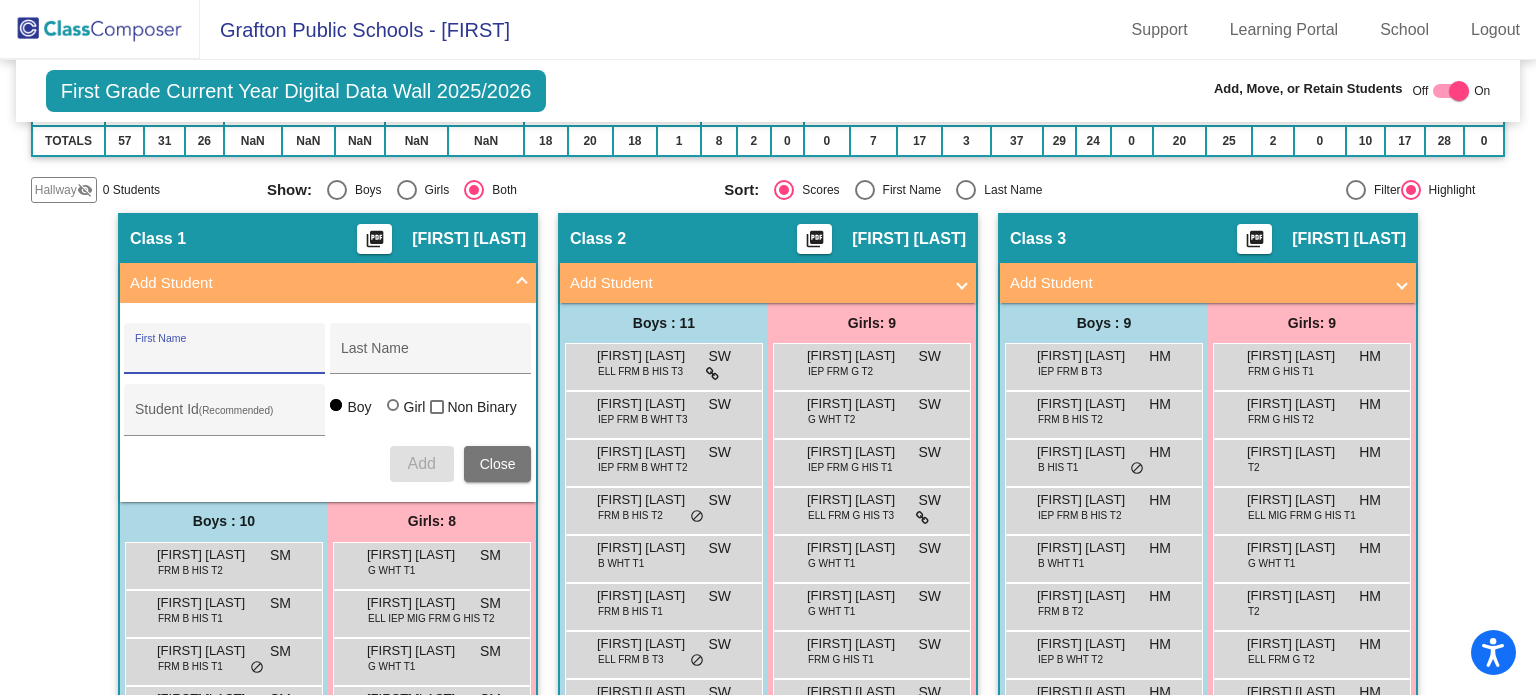 type on "L" 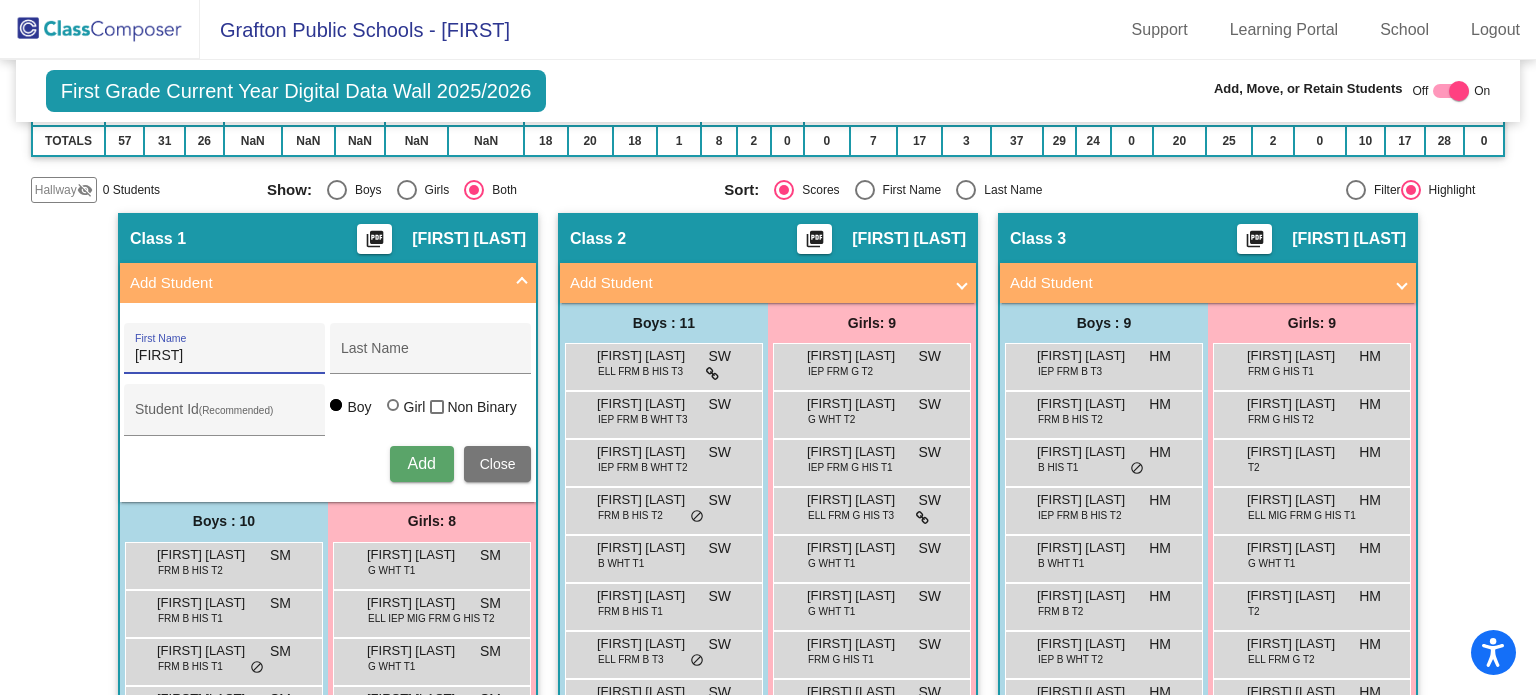 type on "Eli" 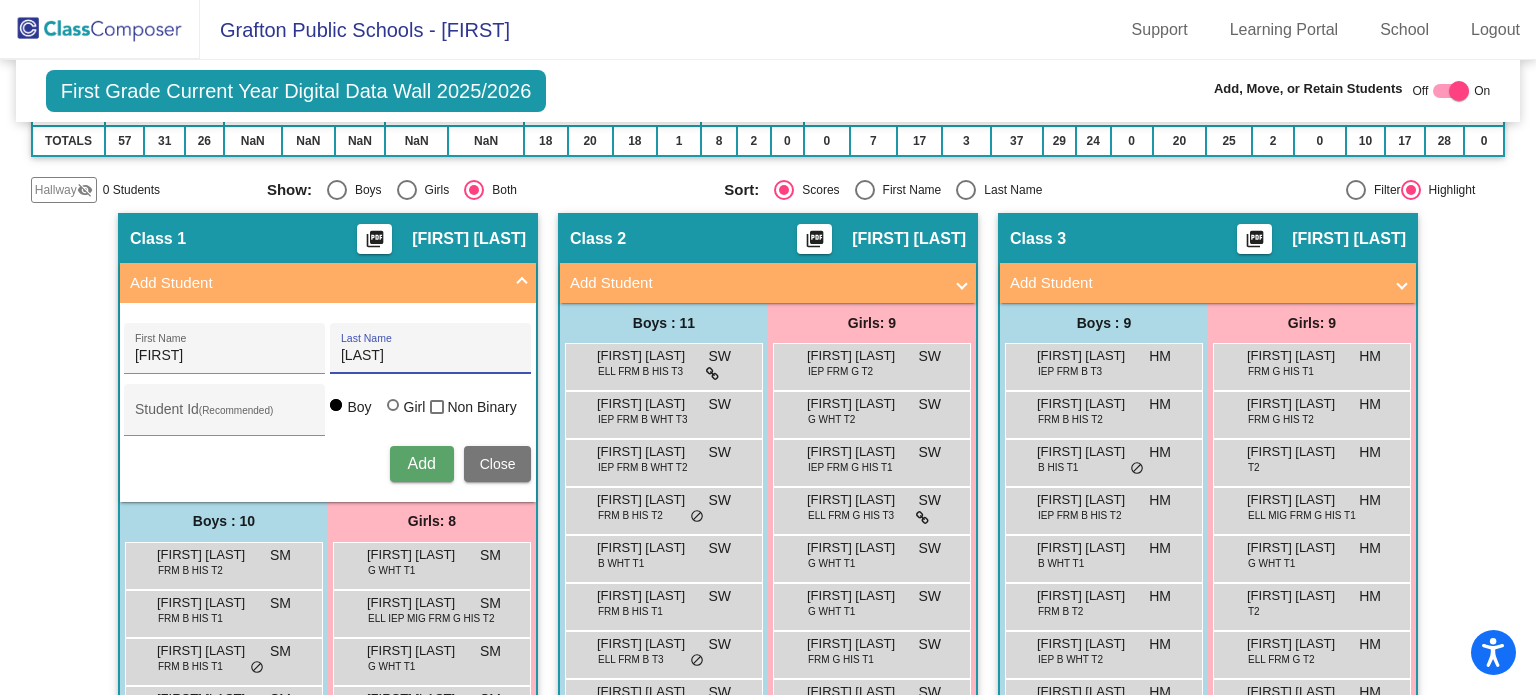 type on "Ackerman" 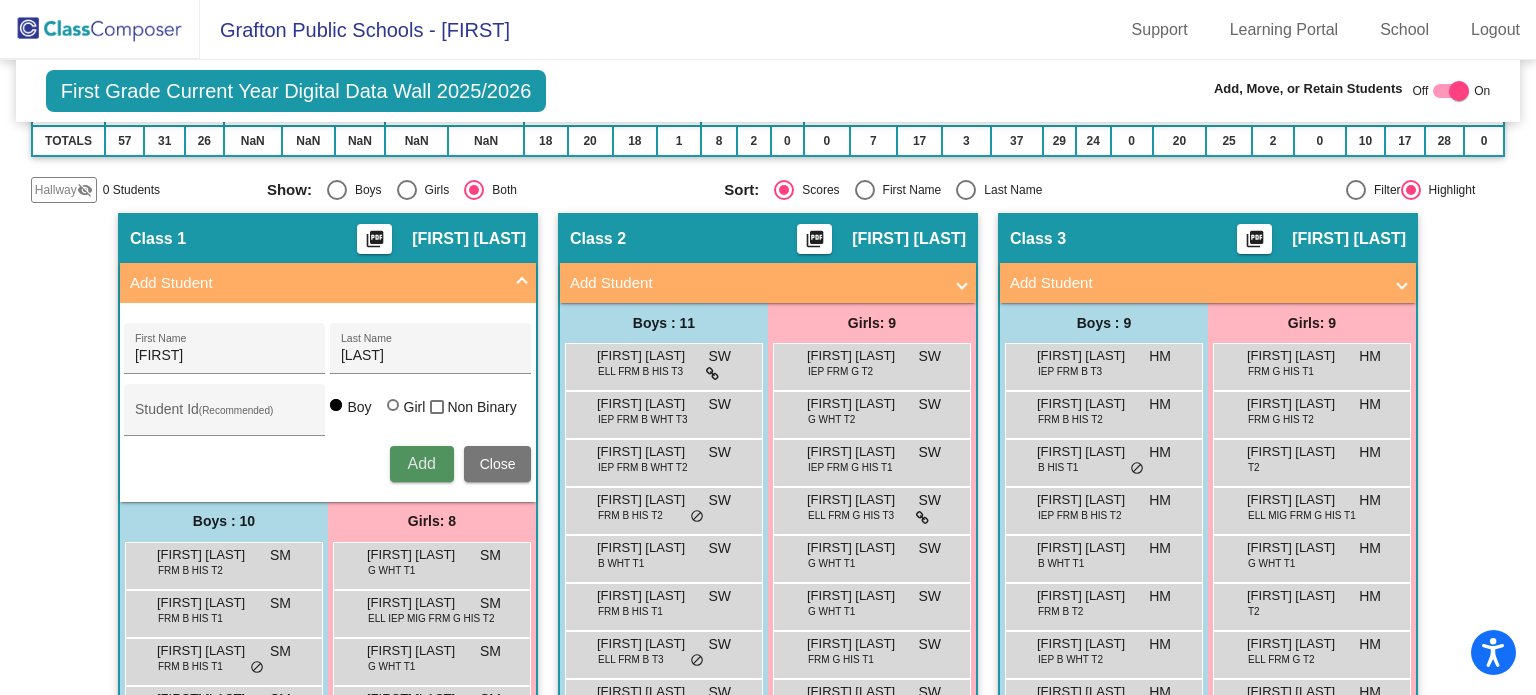 click on "Add" at bounding box center (421, 463) 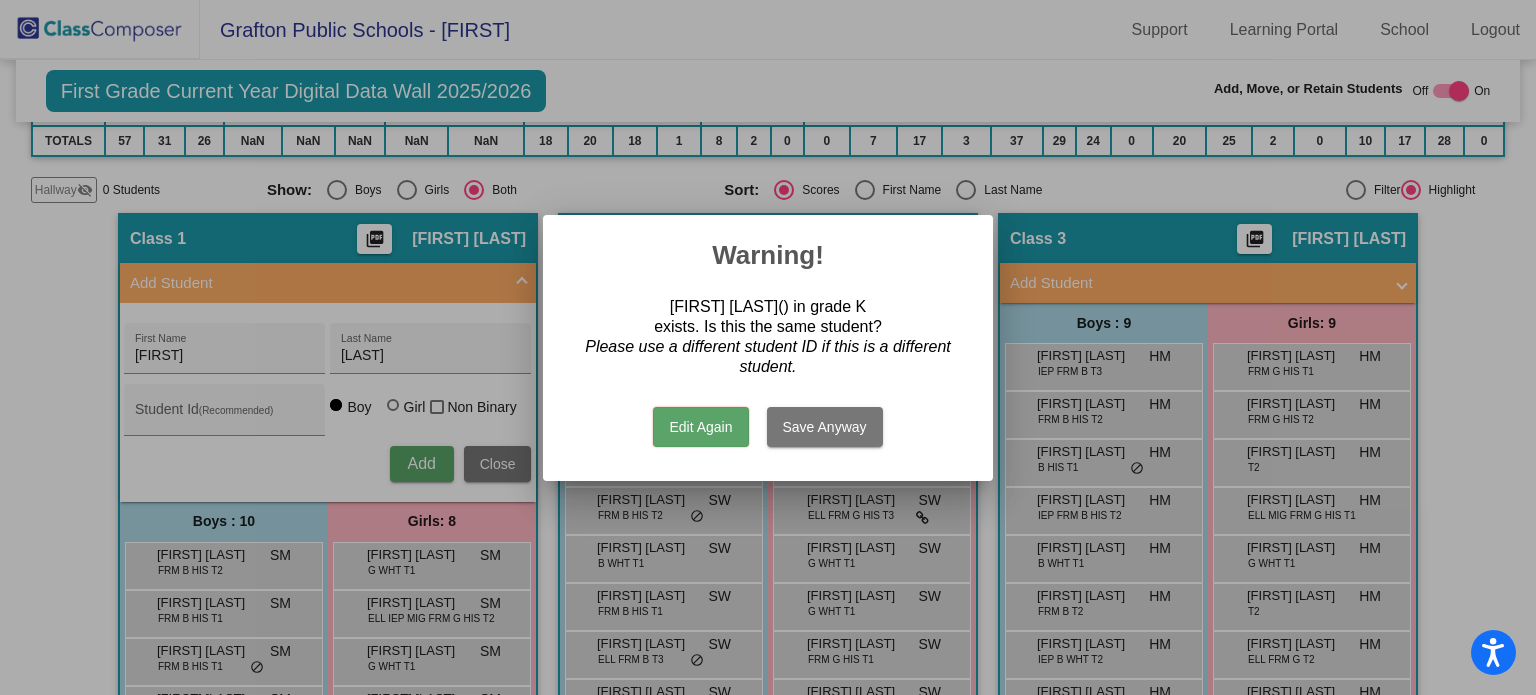 click at bounding box center [768, 347] 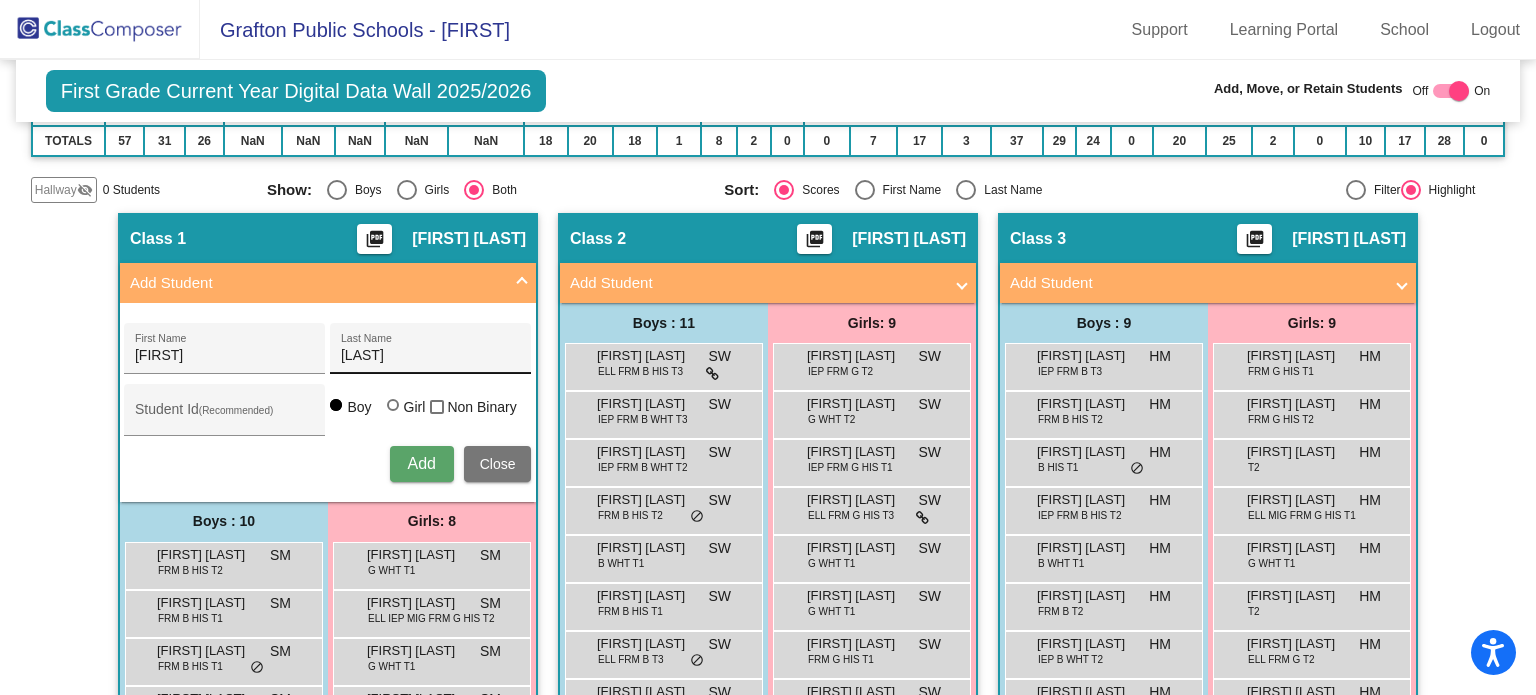 type 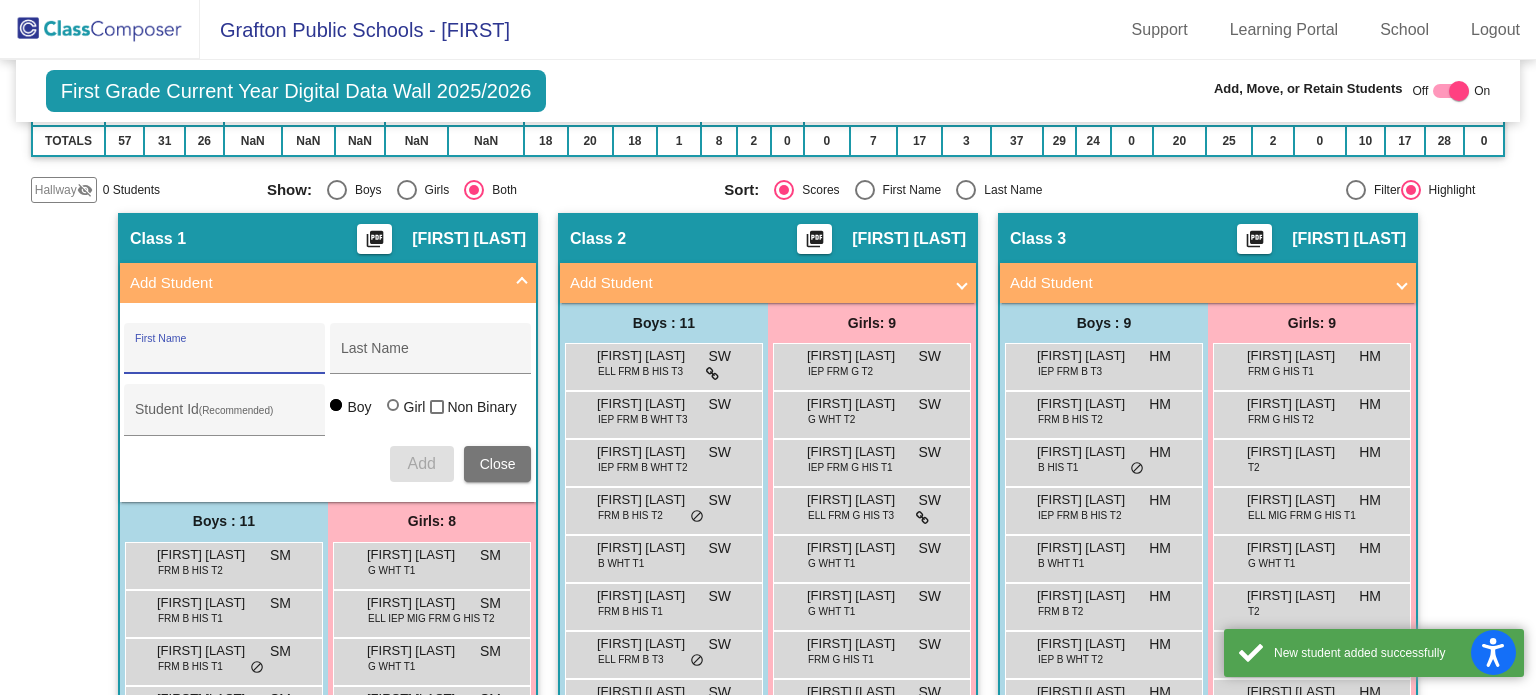 click on "Close" at bounding box center (498, 464) 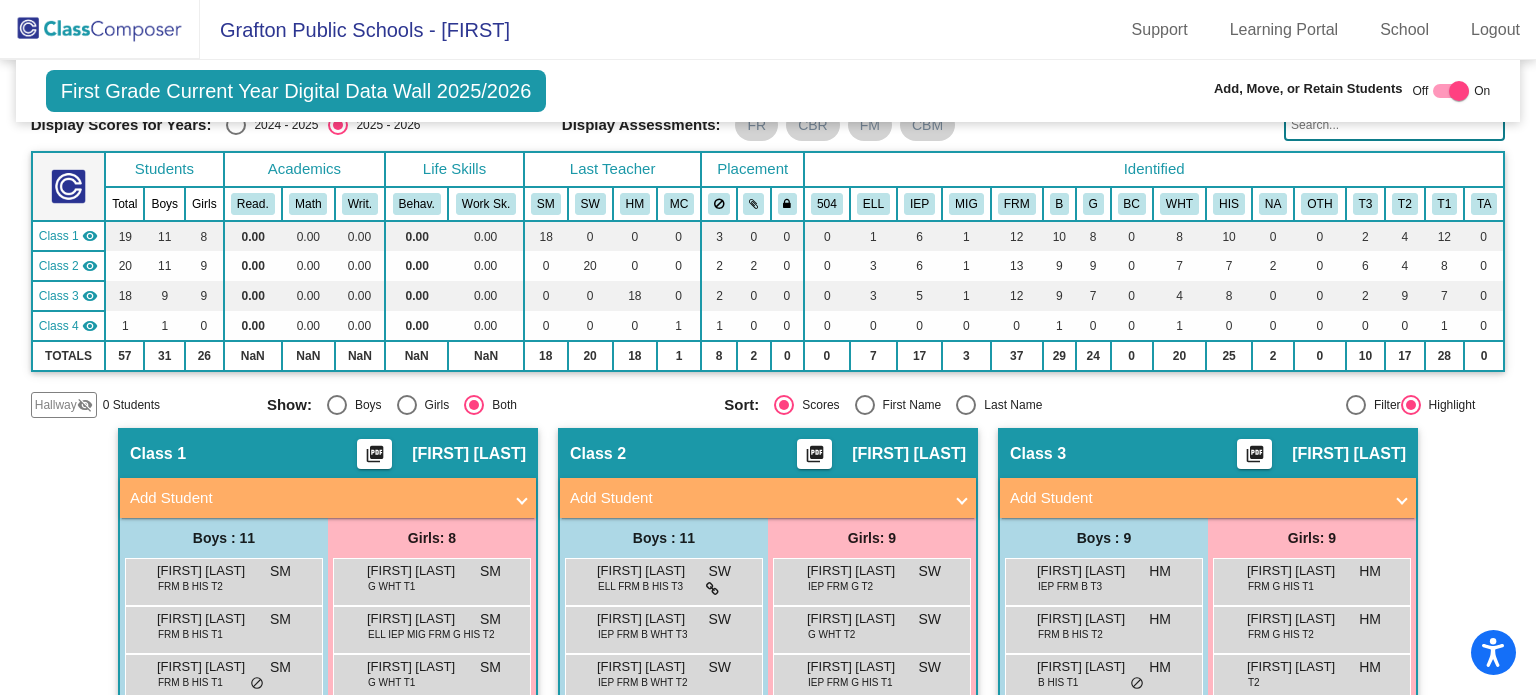 scroll, scrollTop: 0, scrollLeft: 0, axis: both 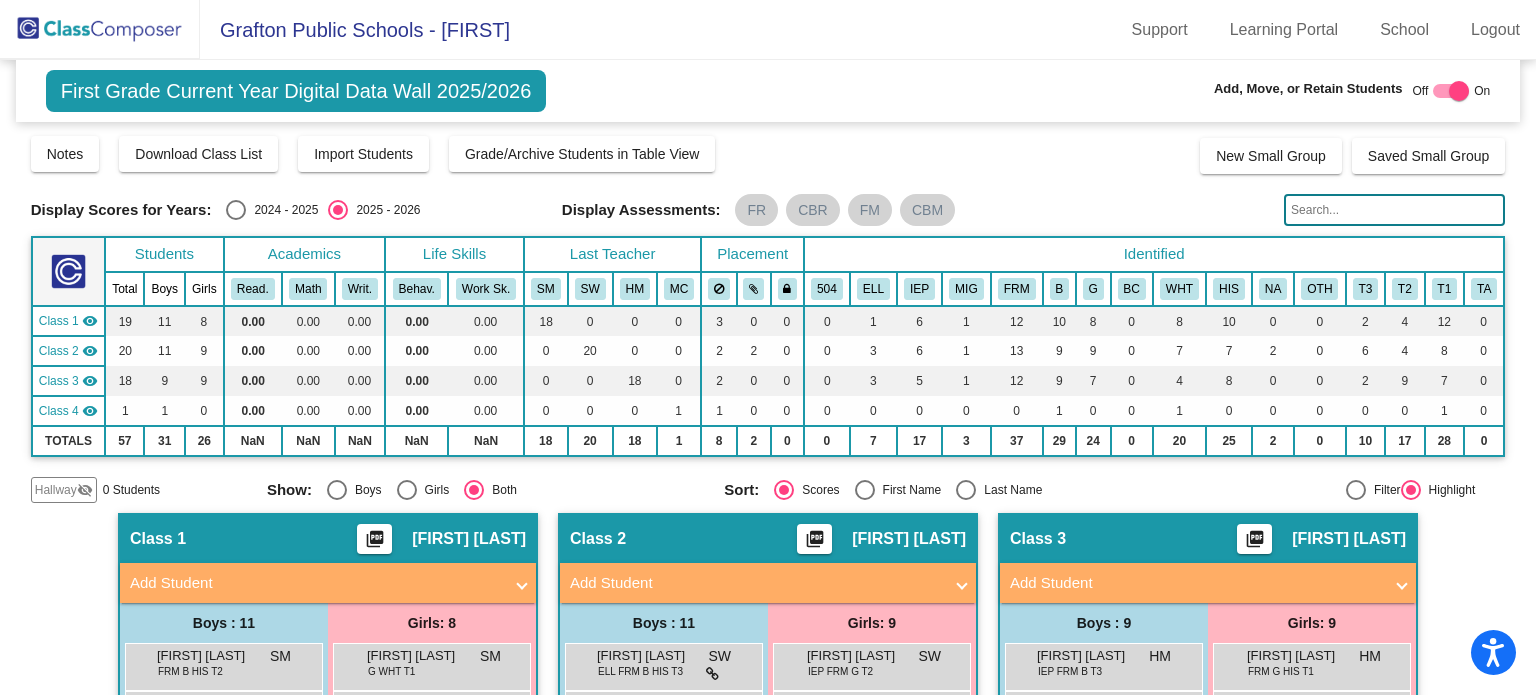 click 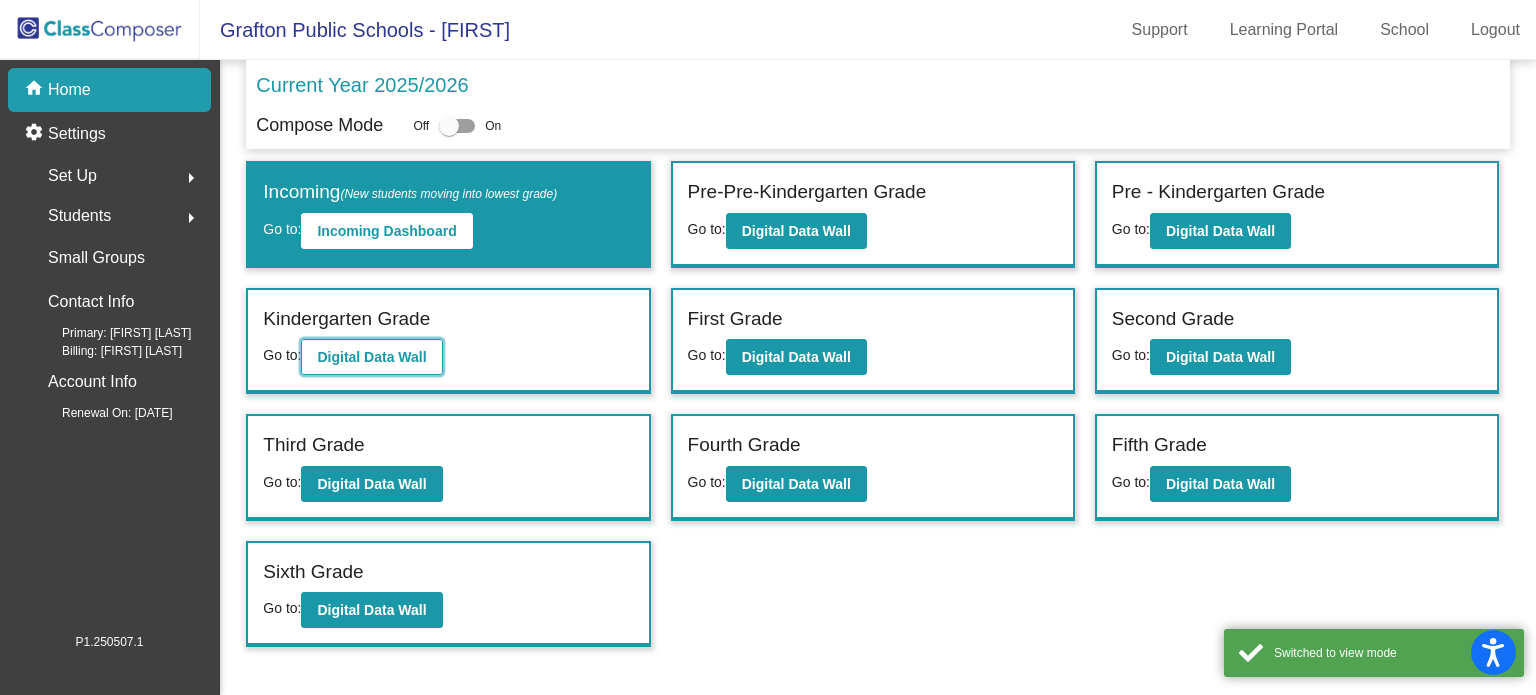 click on "Digital Data Wall" 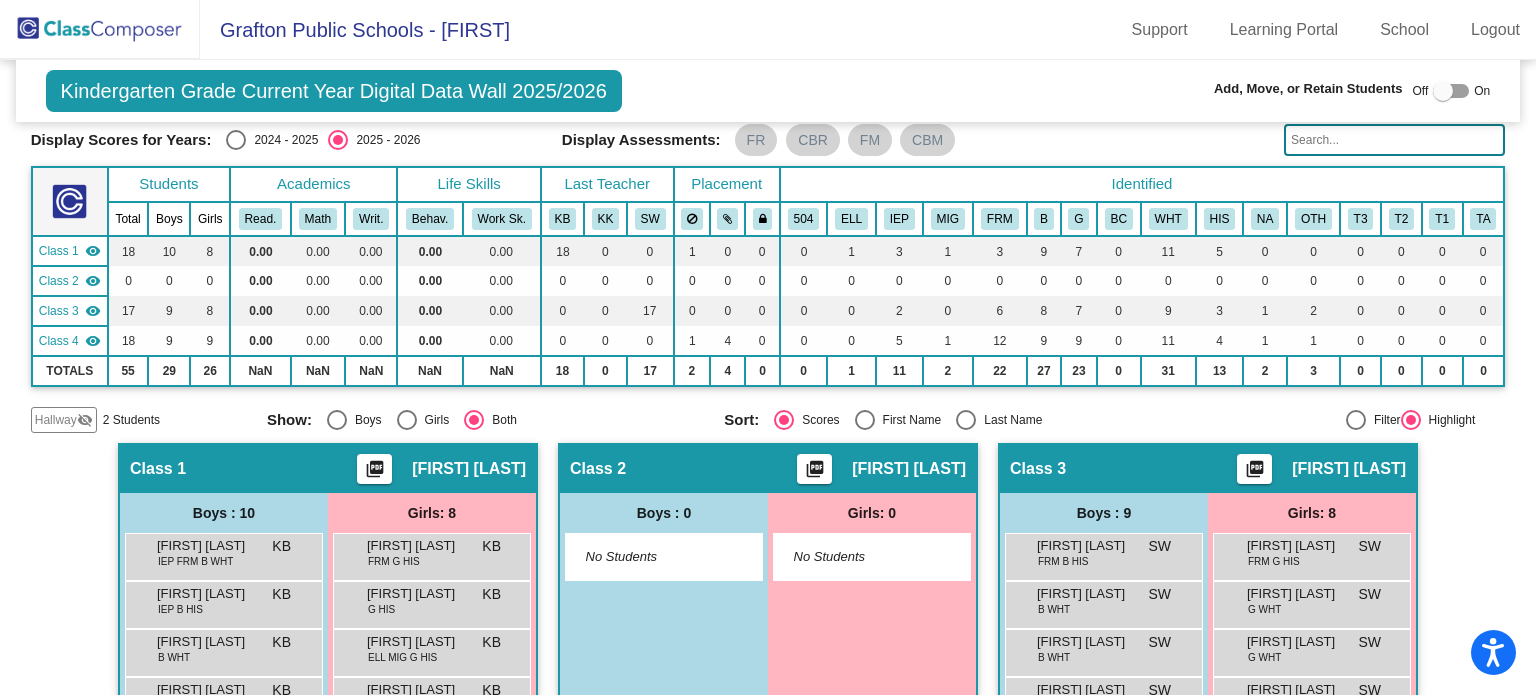 scroll, scrollTop: 0, scrollLeft: 0, axis: both 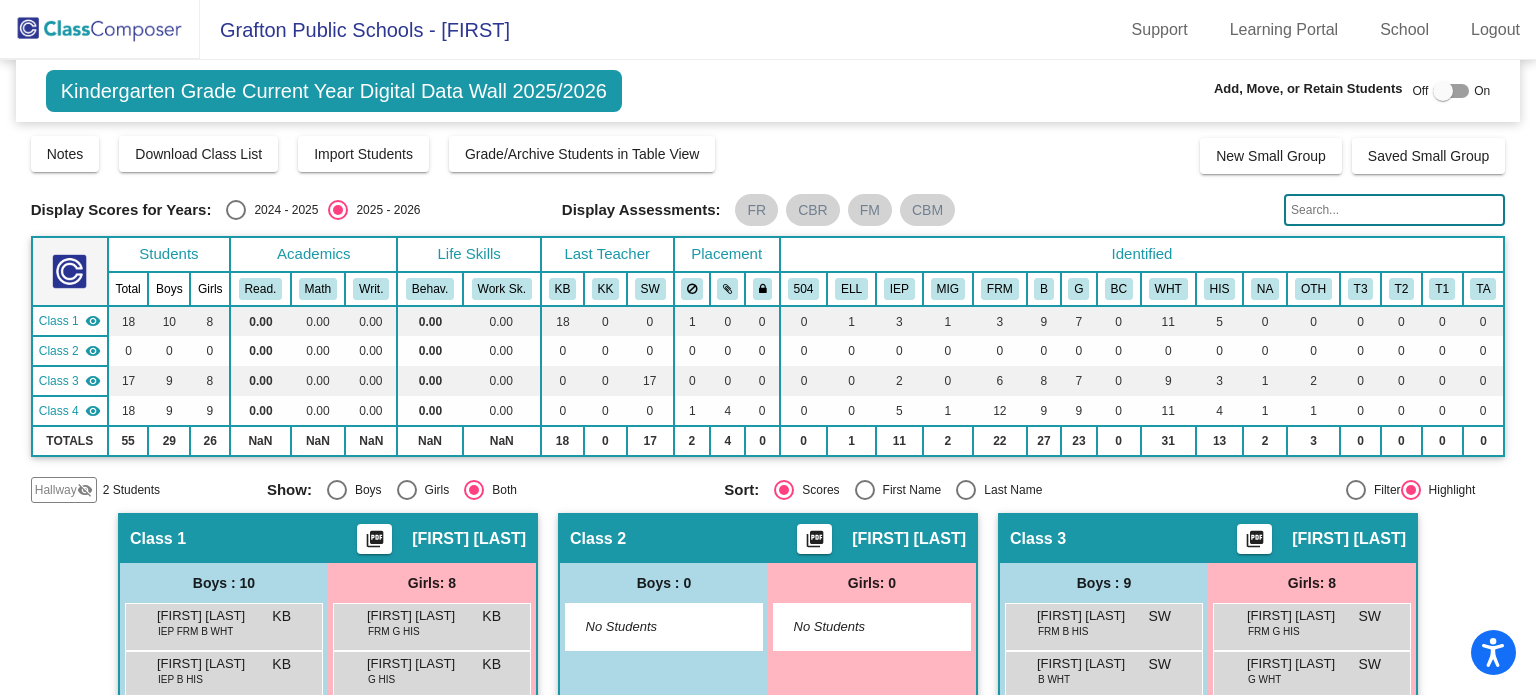 click on "Hallway" 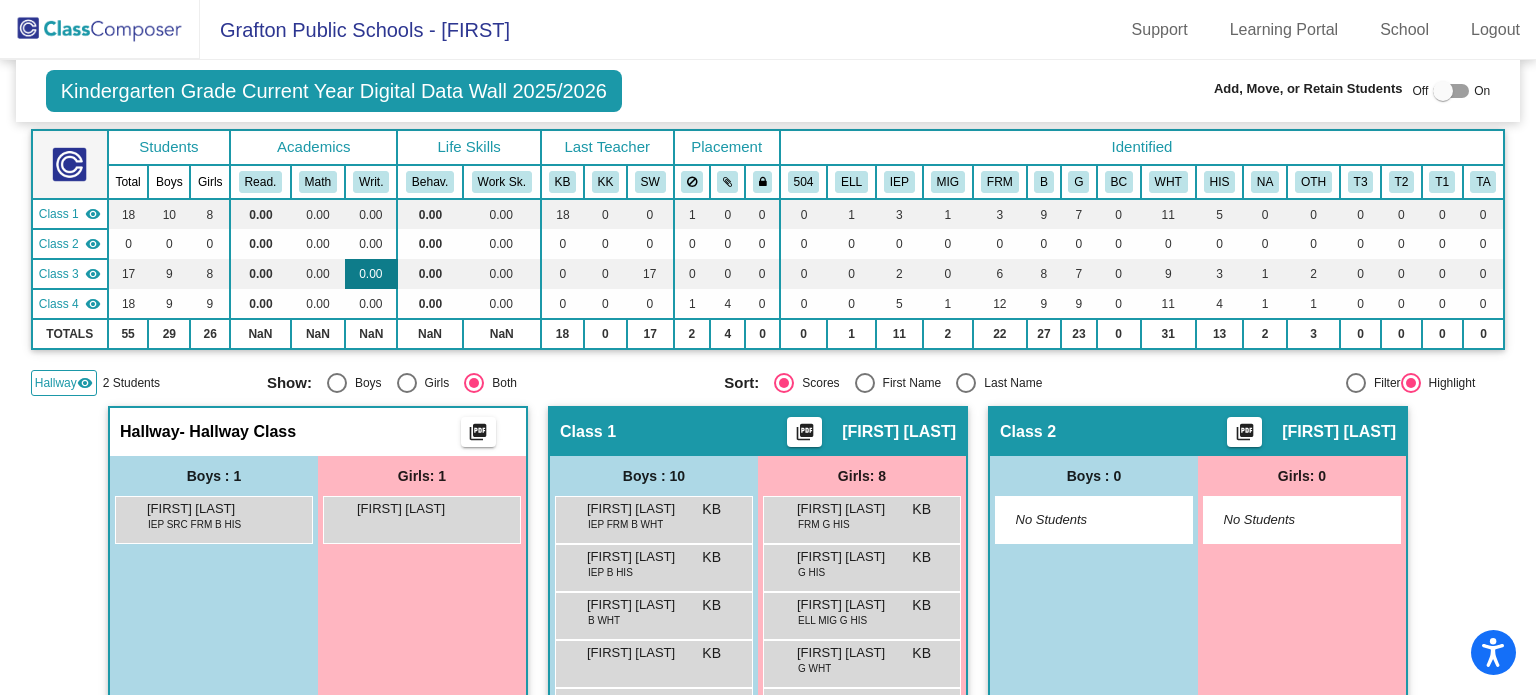 scroll, scrollTop: 0, scrollLeft: 0, axis: both 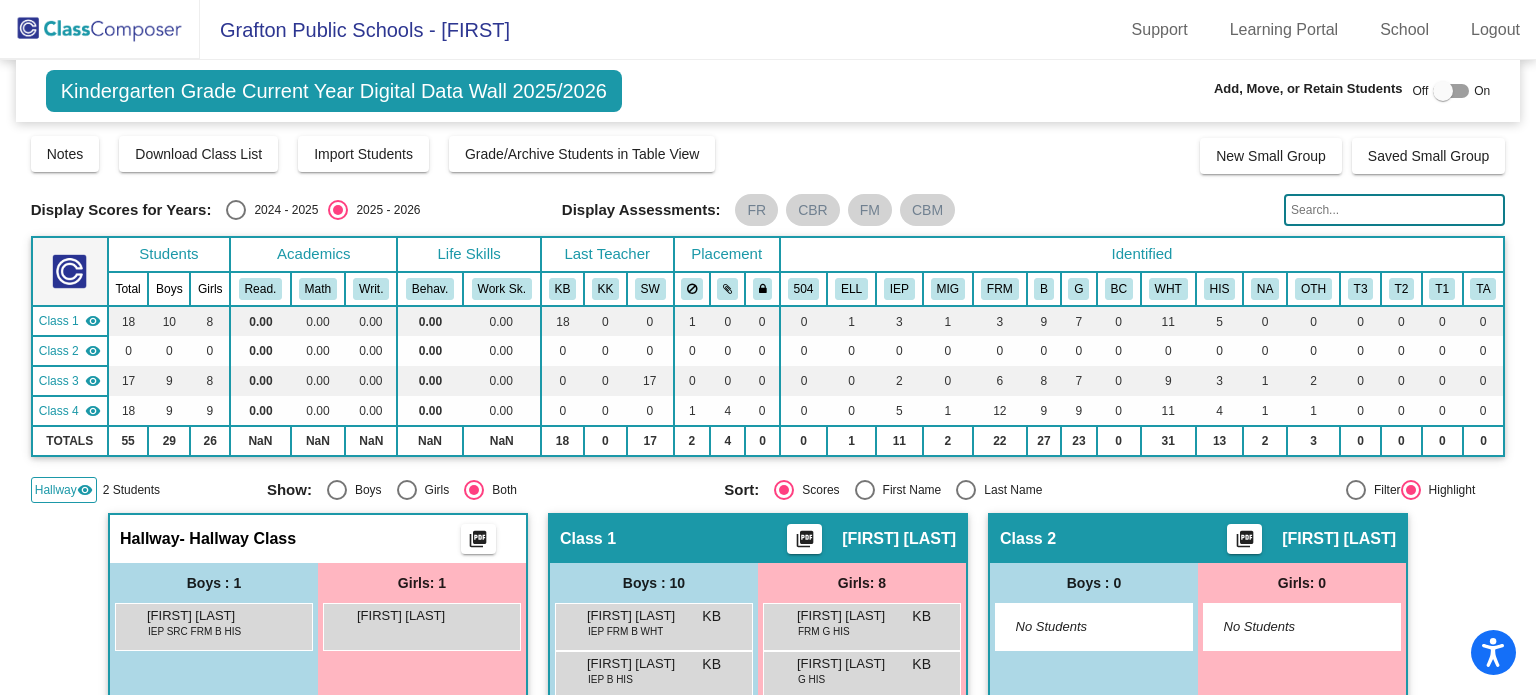 click 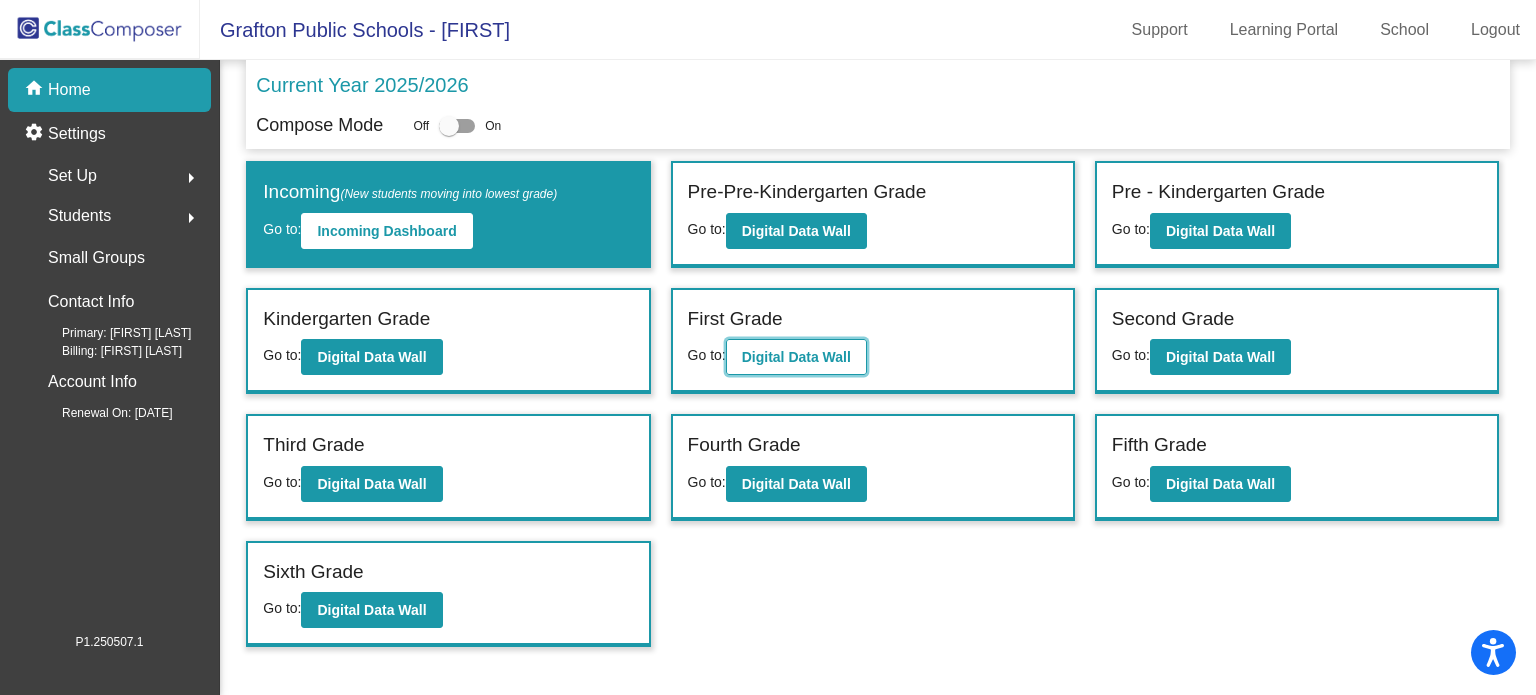 click on "Digital Data Wall" 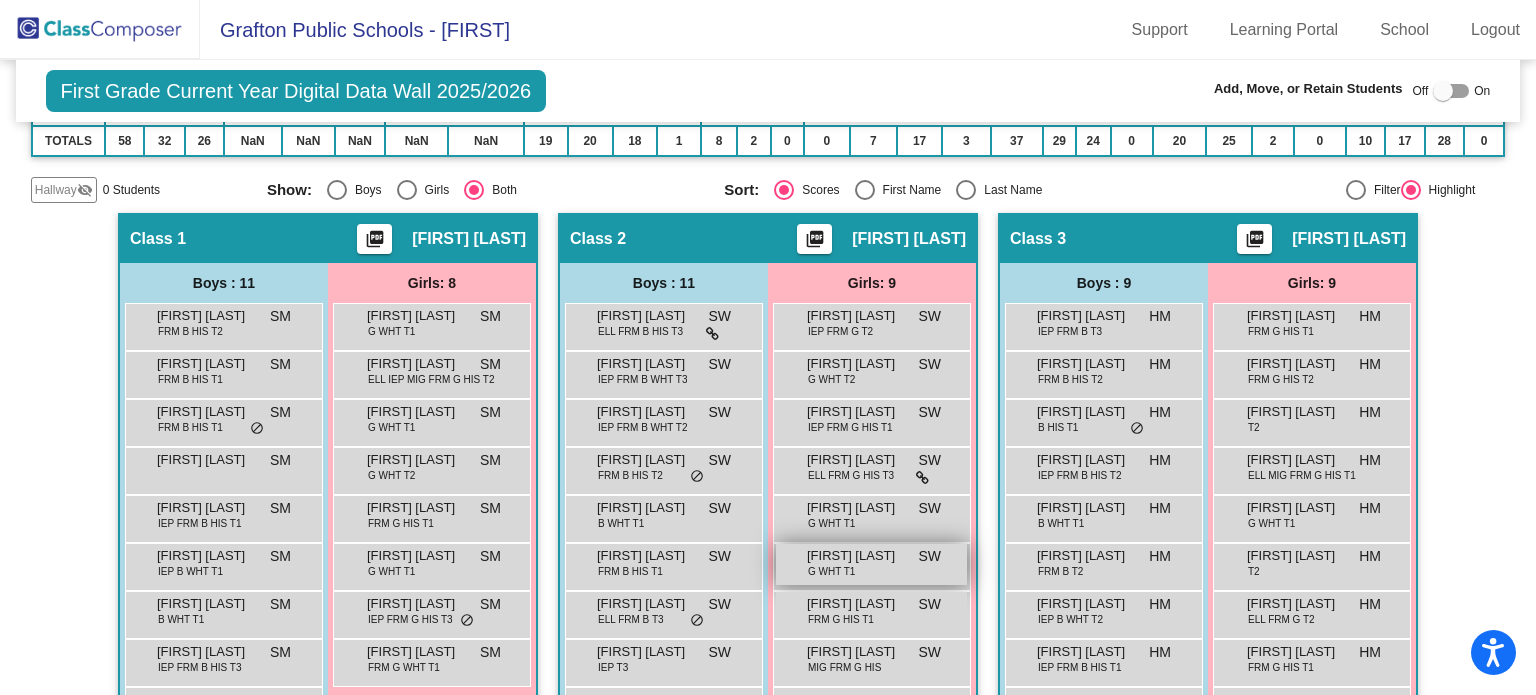 scroll, scrollTop: 400, scrollLeft: 0, axis: vertical 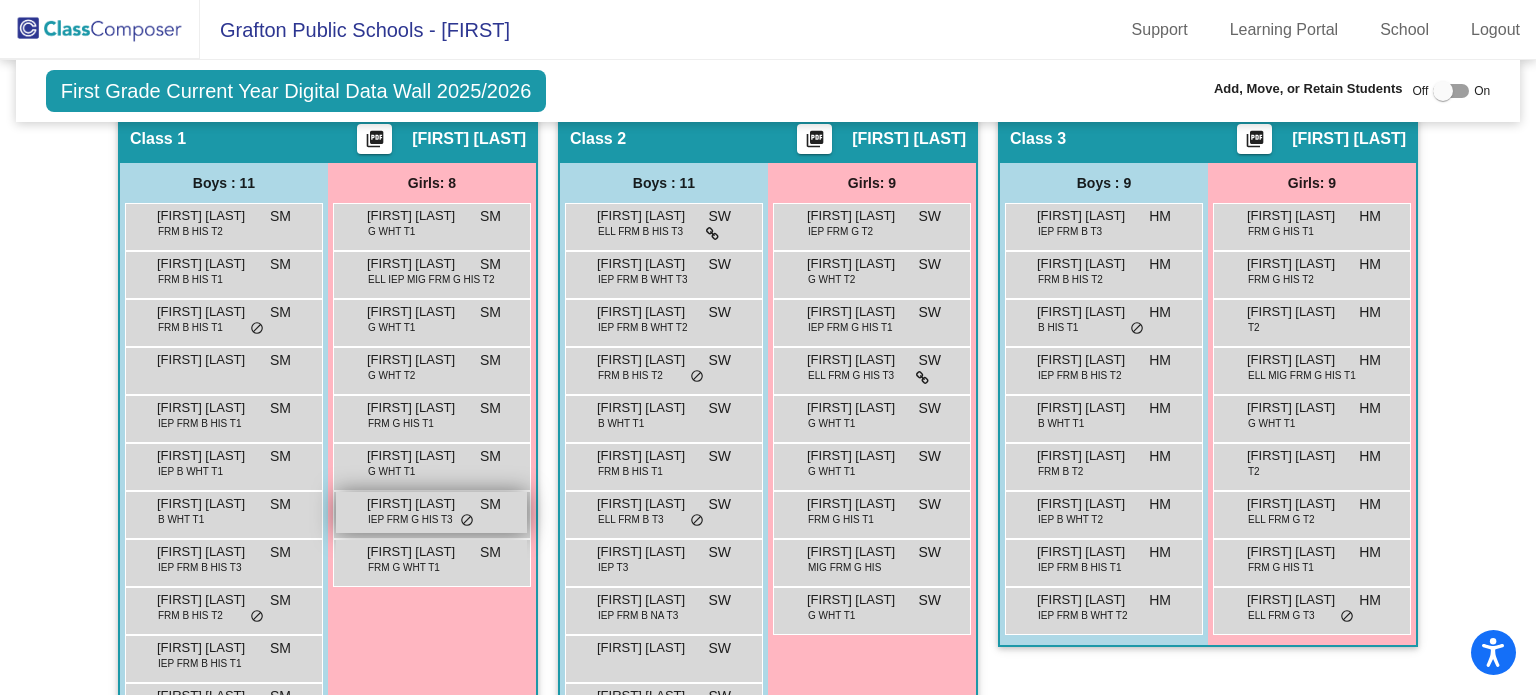 click on "Layla Gomez" at bounding box center [417, 504] 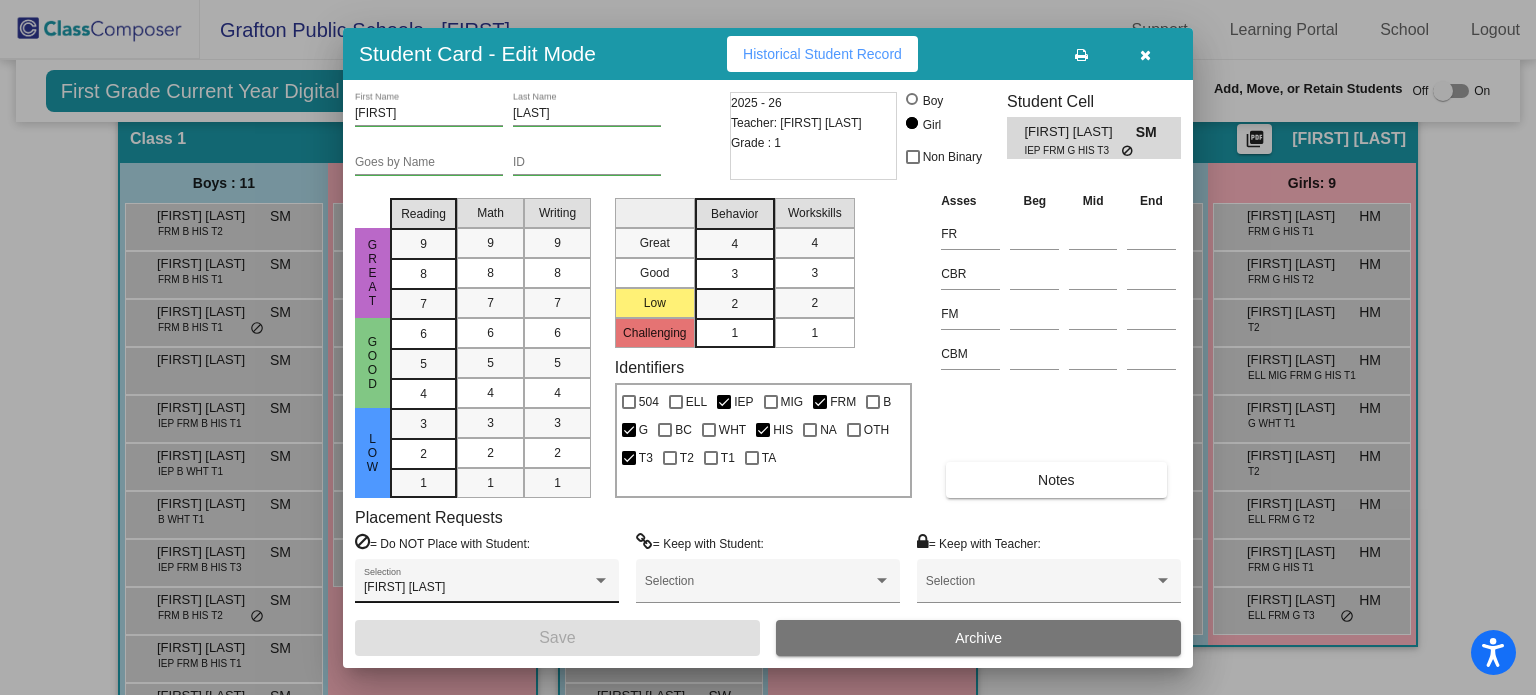 click on "Axel Villarreal Selection" at bounding box center [487, 586] 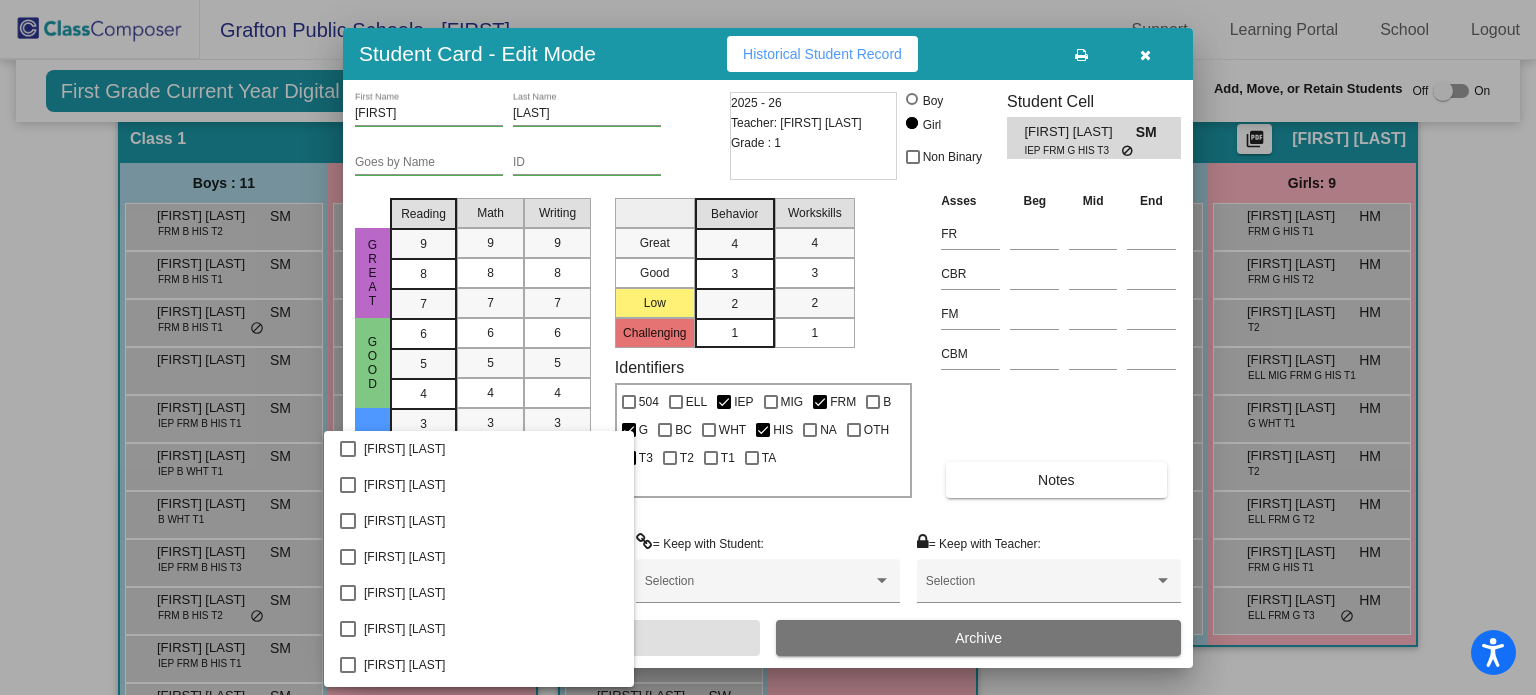 scroll, scrollTop: 148, scrollLeft: 0, axis: vertical 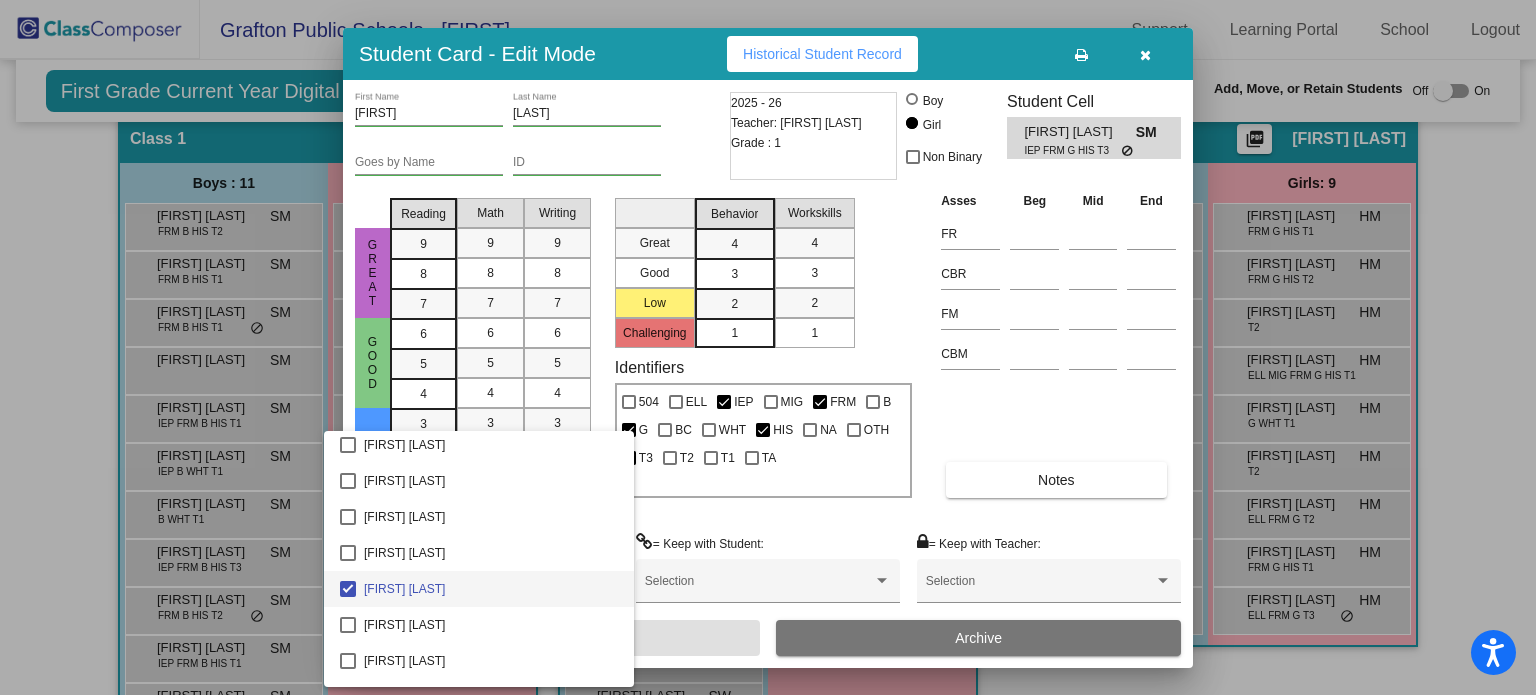 click at bounding box center [768, 347] 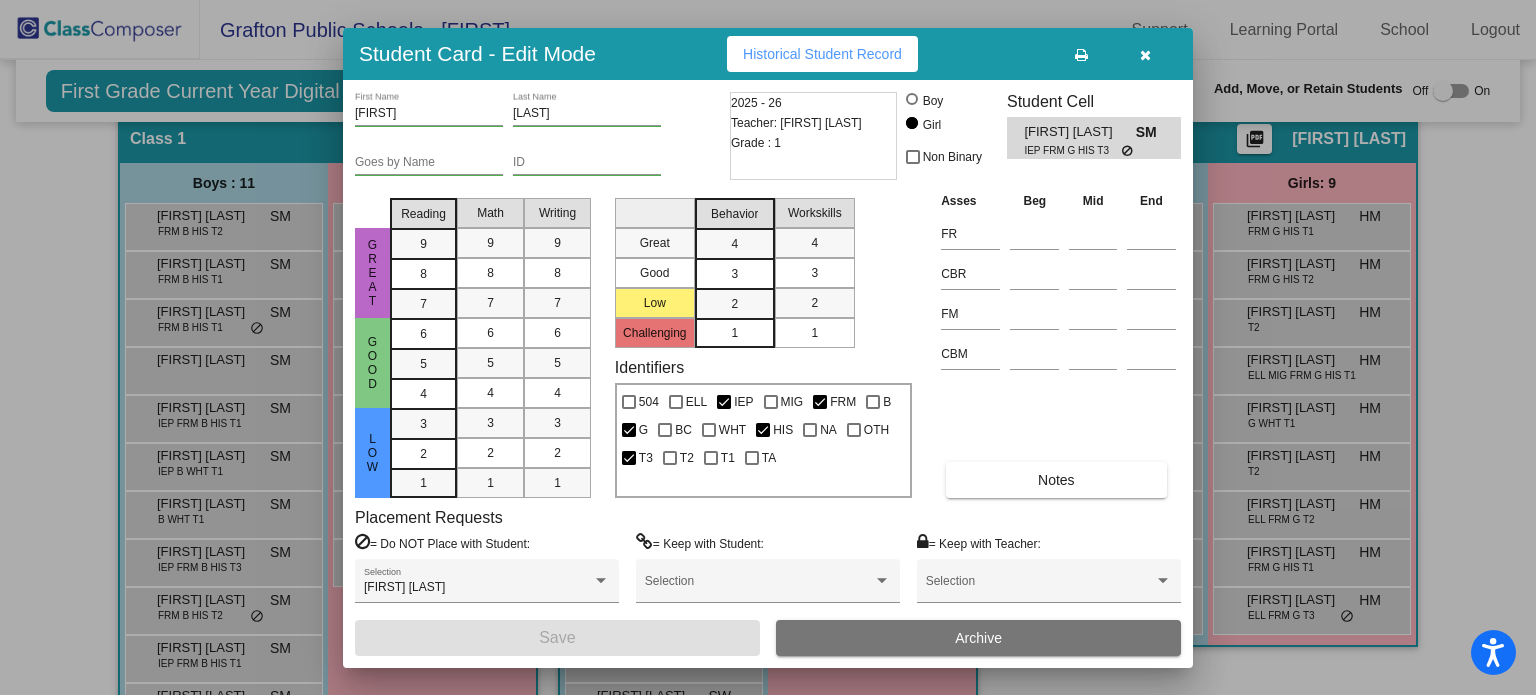 click at bounding box center (1145, 54) 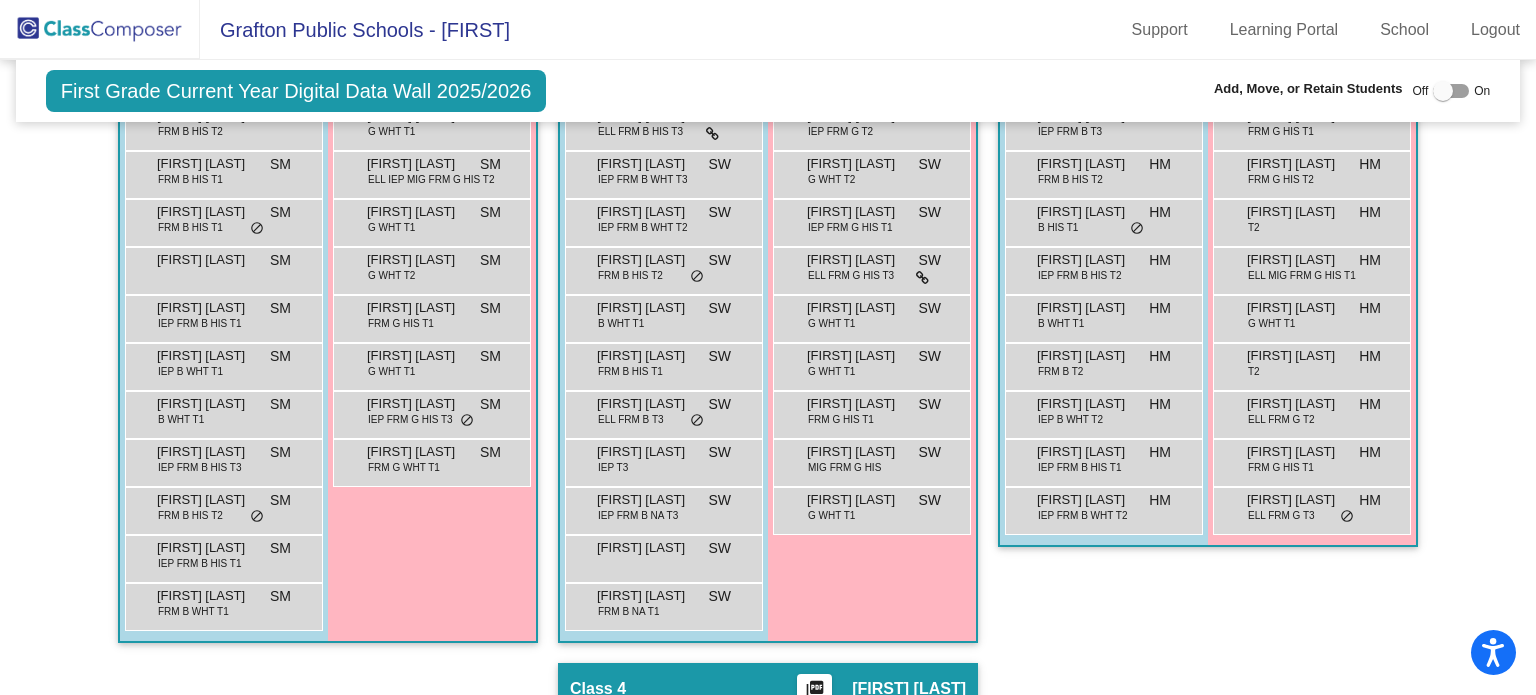 scroll, scrollTop: 300, scrollLeft: 0, axis: vertical 